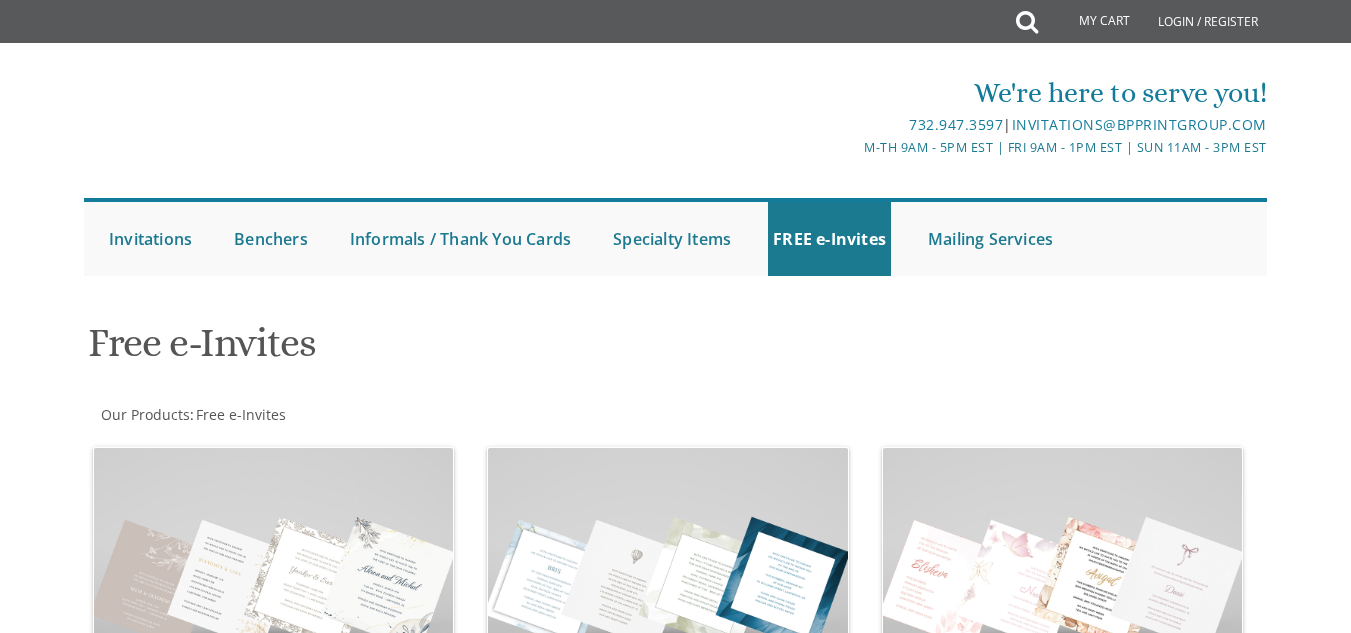 scroll, scrollTop: 0, scrollLeft: 0, axis: both 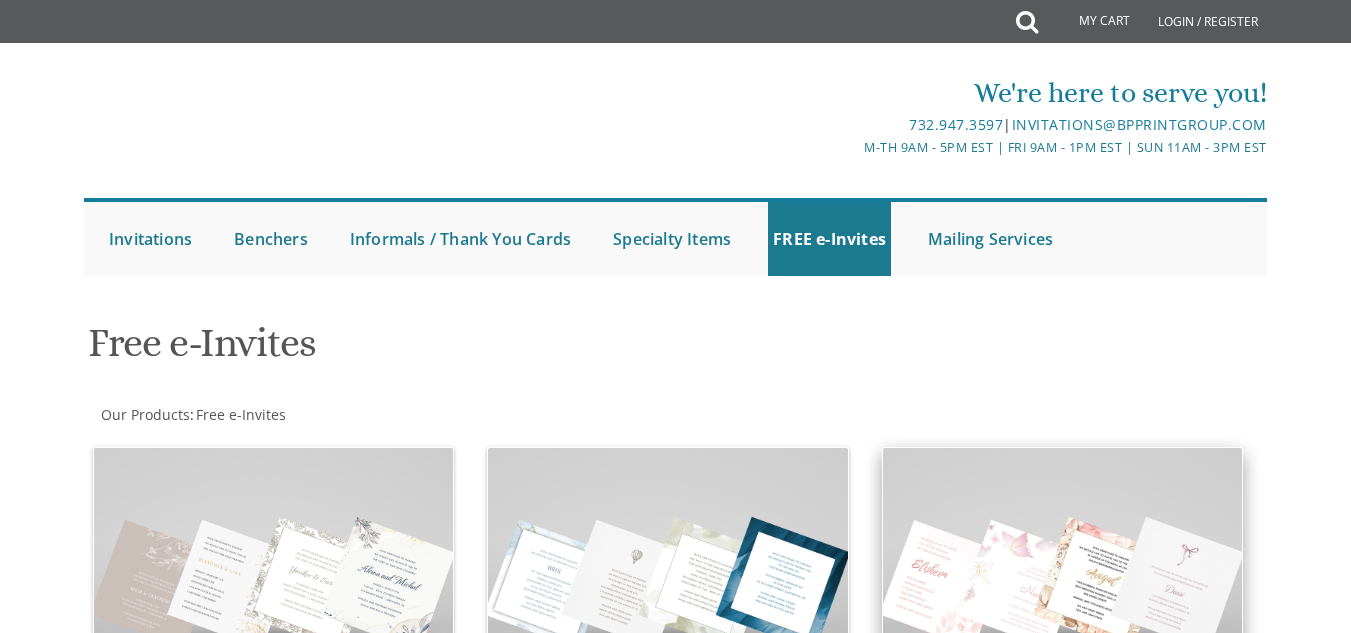 click at bounding box center [1062, 582] 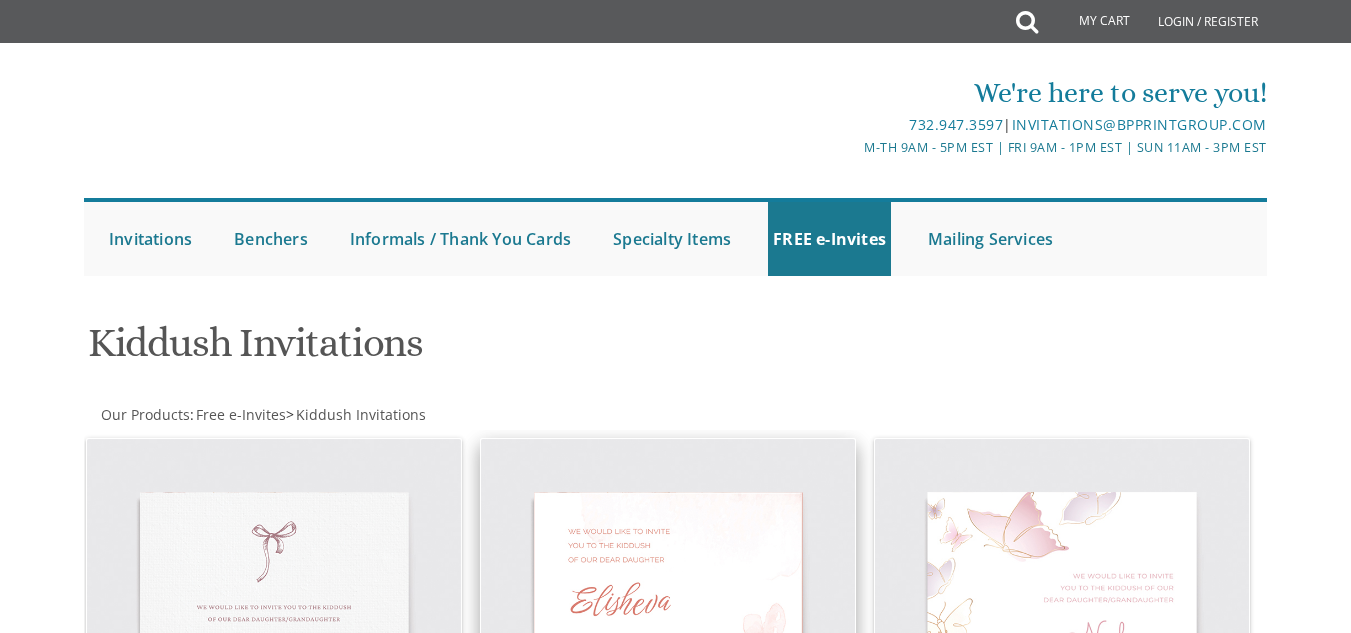 scroll, scrollTop: 0, scrollLeft: 0, axis: both 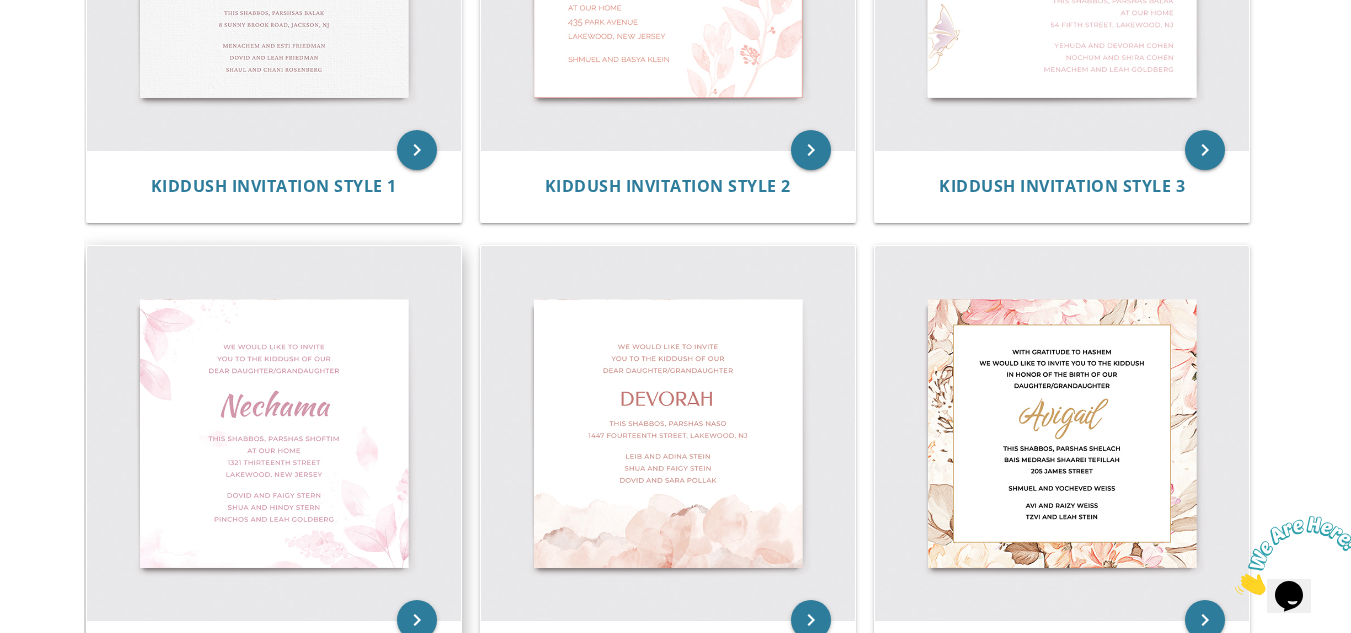 click at bounding box center [274, 433] 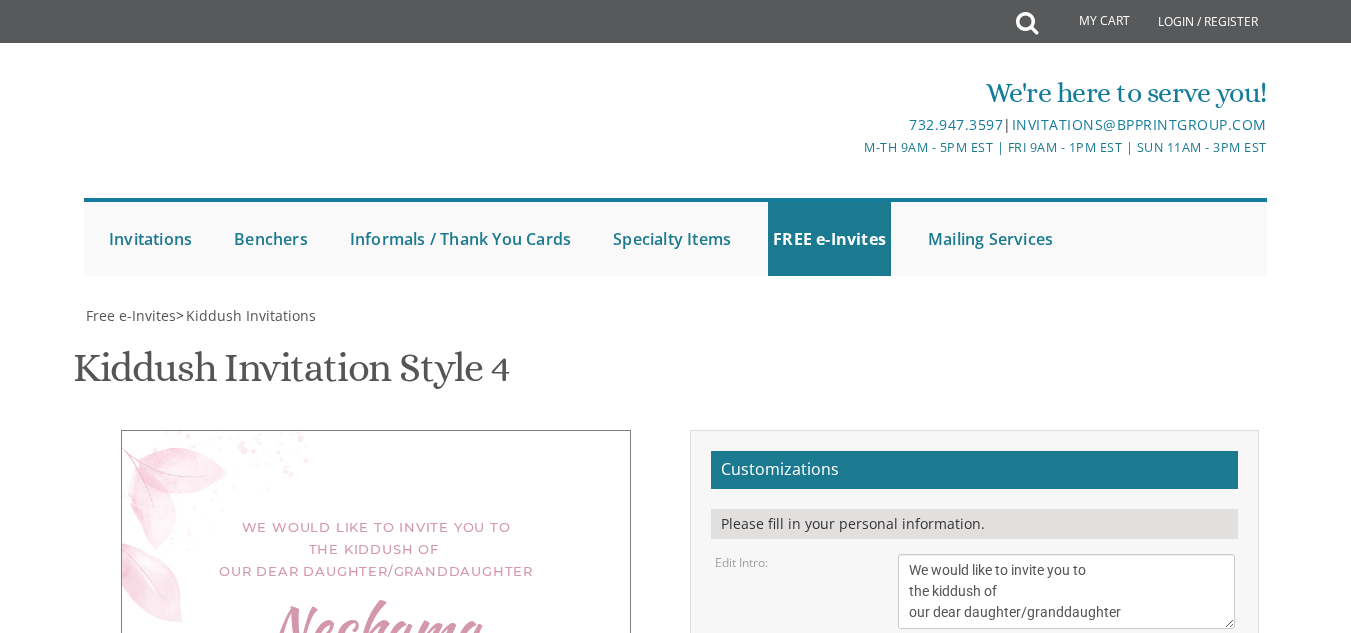 scroll, scrollTop: 0, scrollLeft: 0, axis: both 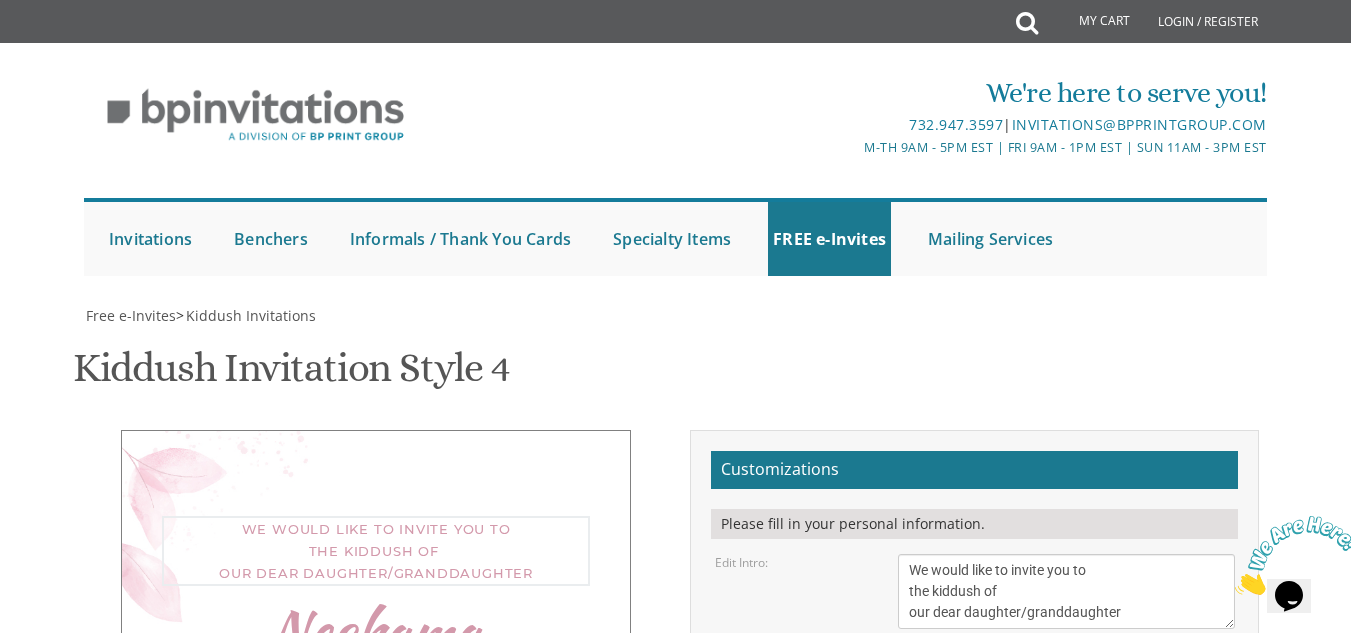 drag, startPoint x: 1125, startPoint y: 246, endPoint x: 970, endPoint y: 259, distance: 155.5442 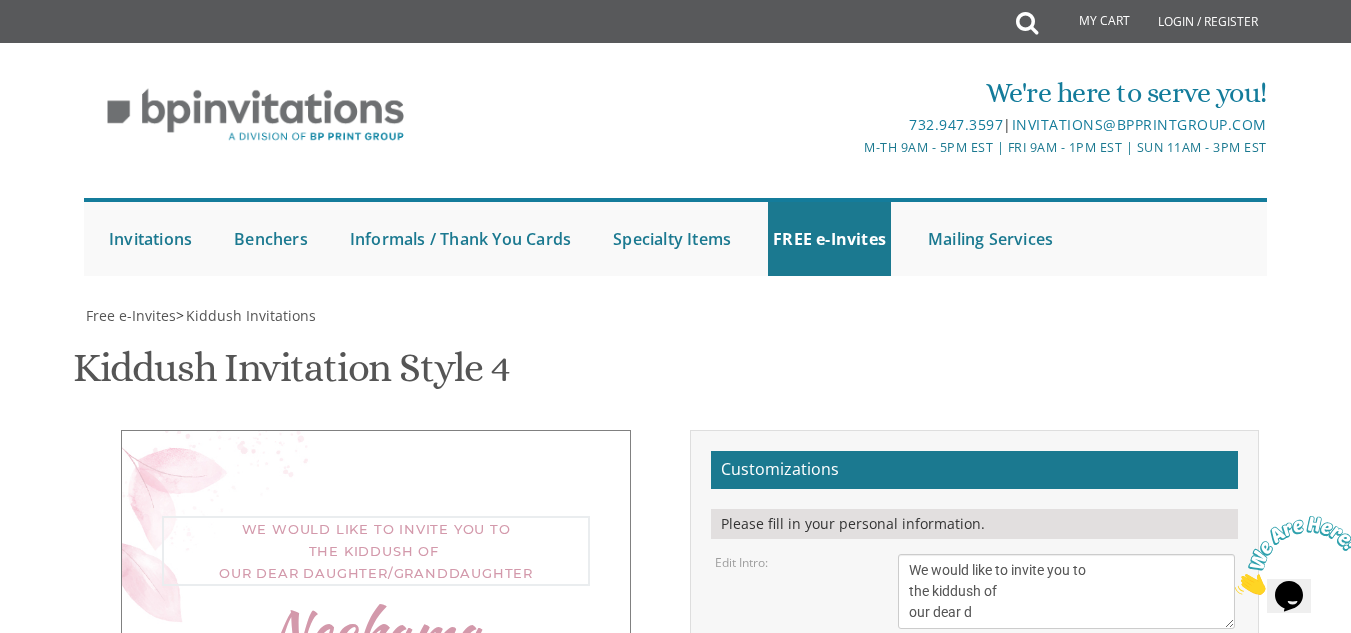 type on "We would like to invite you to
the kiddush of
our dear d" 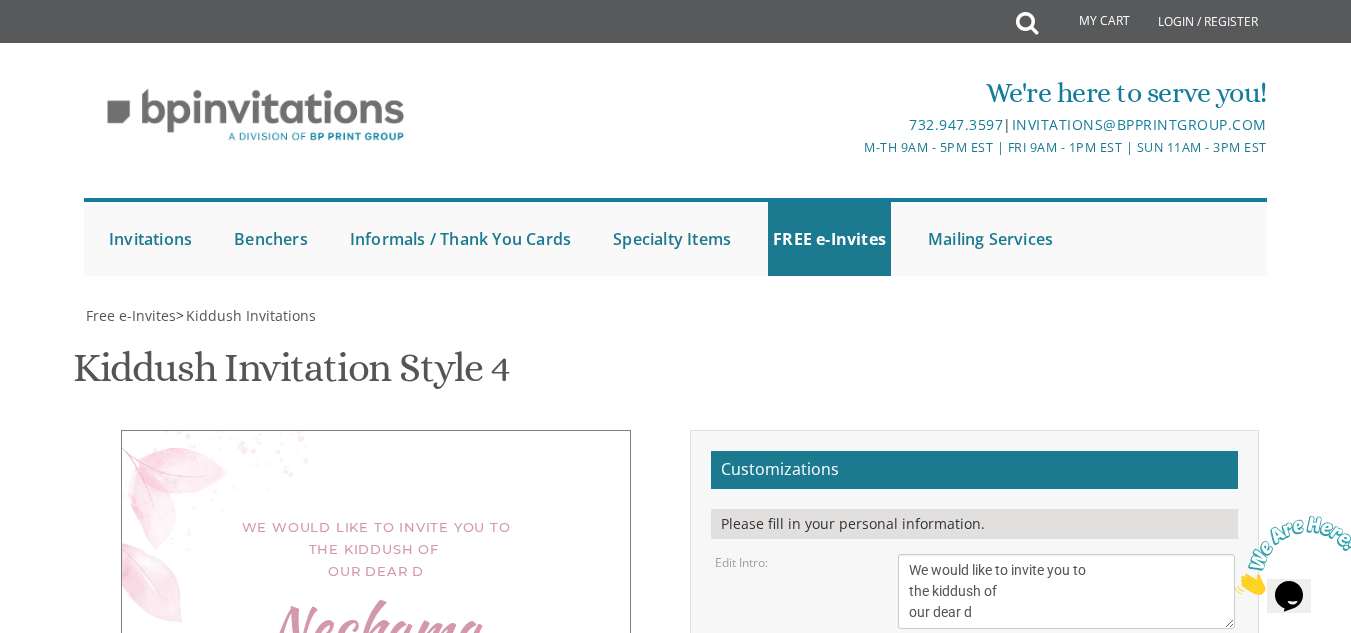 click on "40px 50px 60px 70px" at bounding box center (1066, 666) 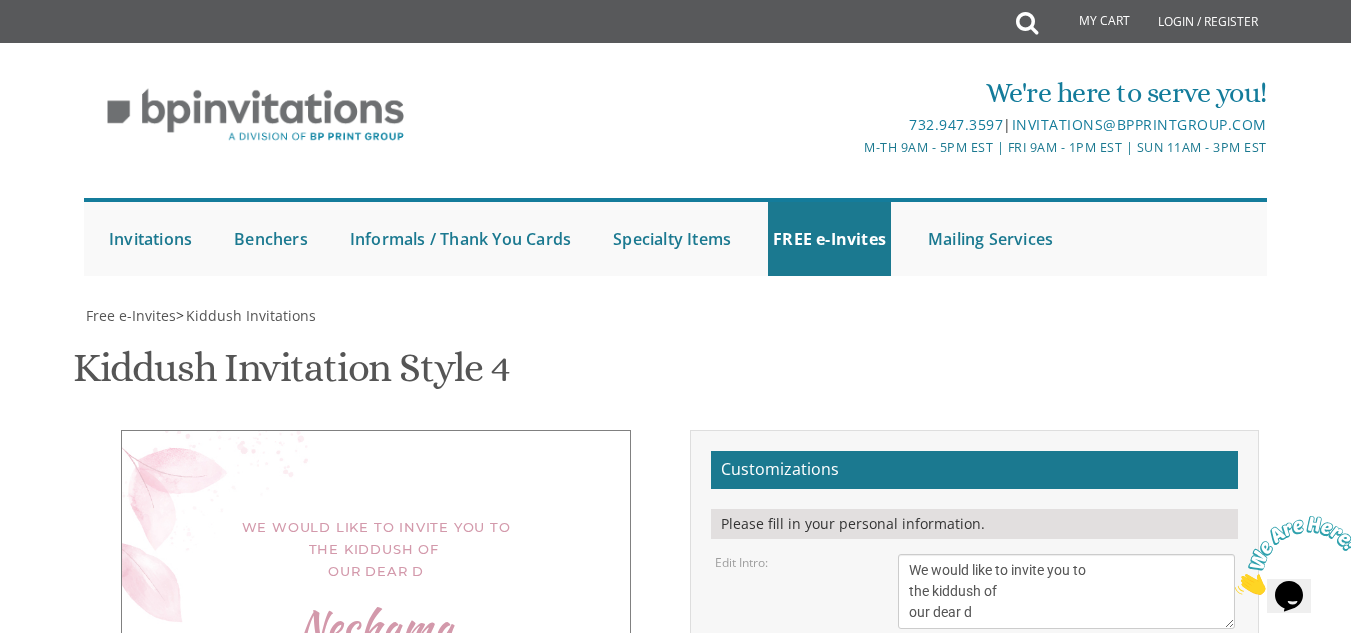 click on "We would like to invite you to
the kiddush of
our dear daughter/granddaughter" at bounding box center [1066, 591] 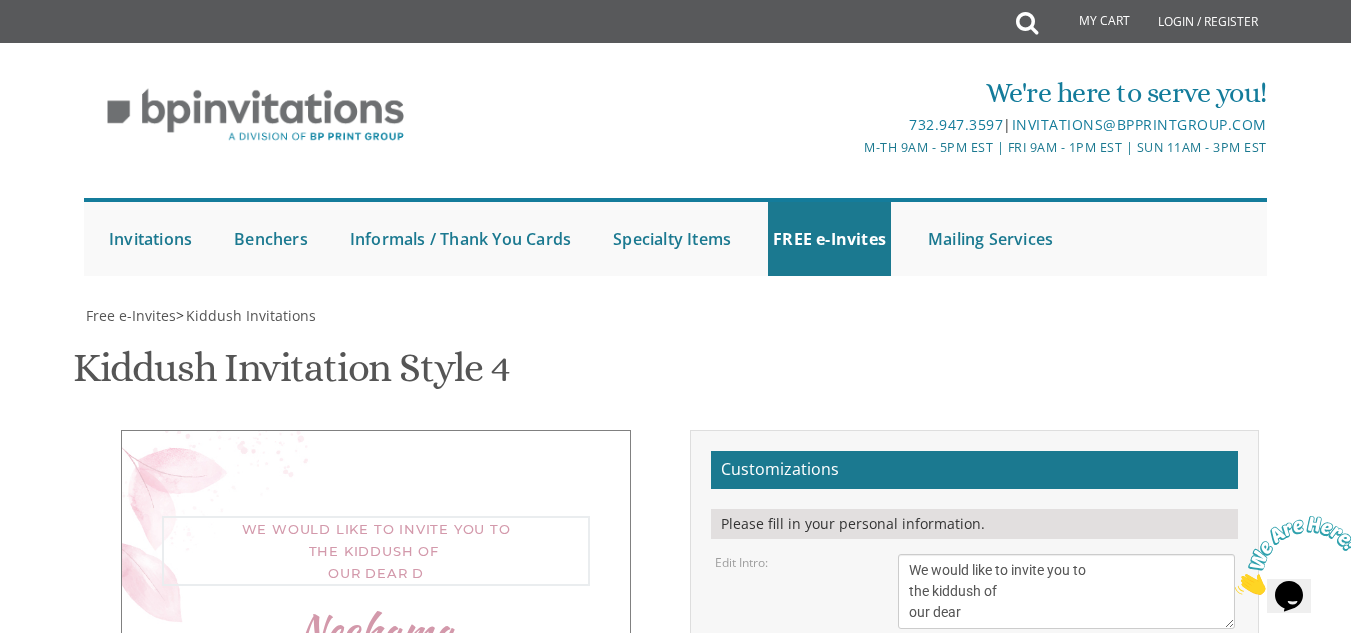 type on "We would like to invite you to
the kiddush of
our dear" 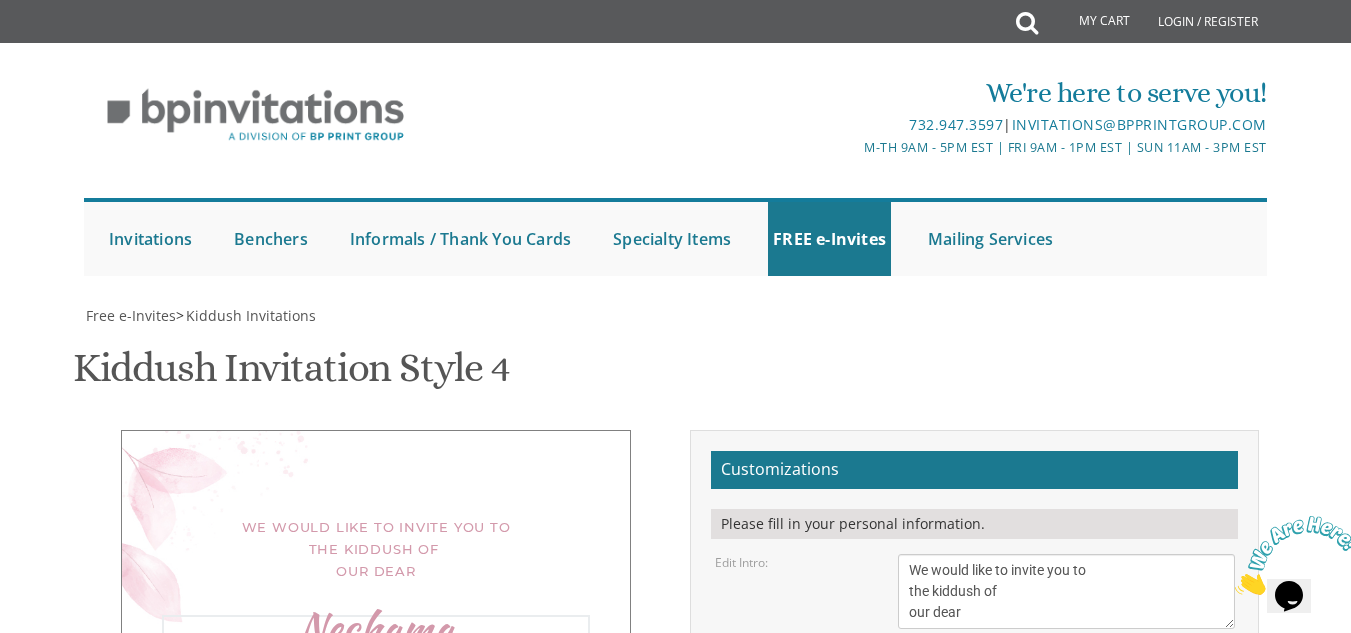 drag, startPoint x: 985, startPoint y: 363, endPoint x: 880, endPoint y: 379, distance: 106.21205 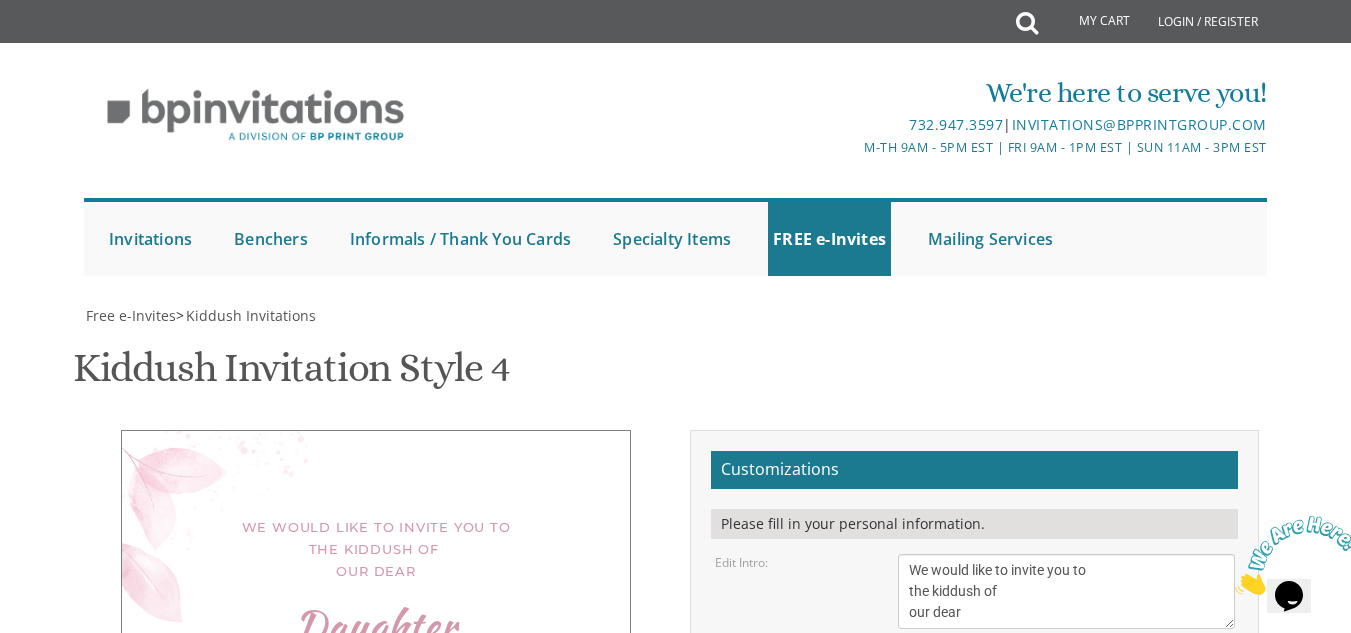 click on "This Shabbos, Parshas Vayigash
at our home
120 Central Avenue
Lakewood, New Jersey" at bounding box center (1066, 804) 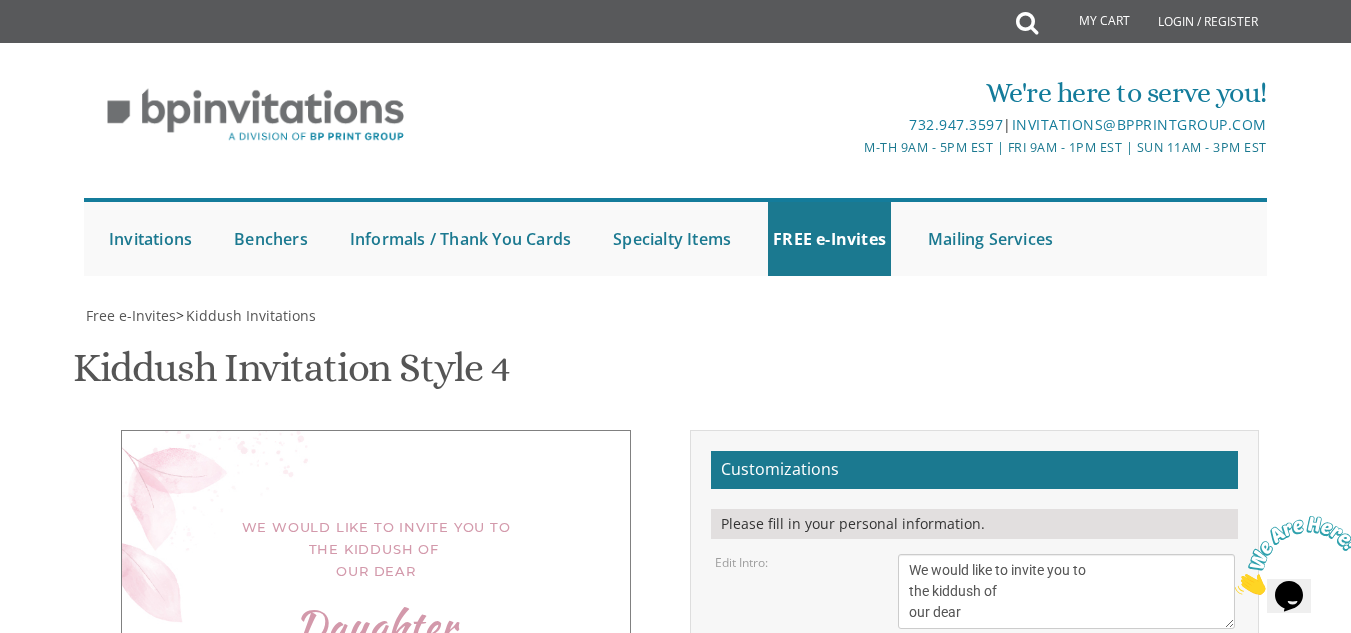 click on "Edit Parents/Grandparents:
Meir and Rena Pollack
Mendy and Devorah Pollack
Pinchos and Leah Goldberg" at bounding box center [974, 909] 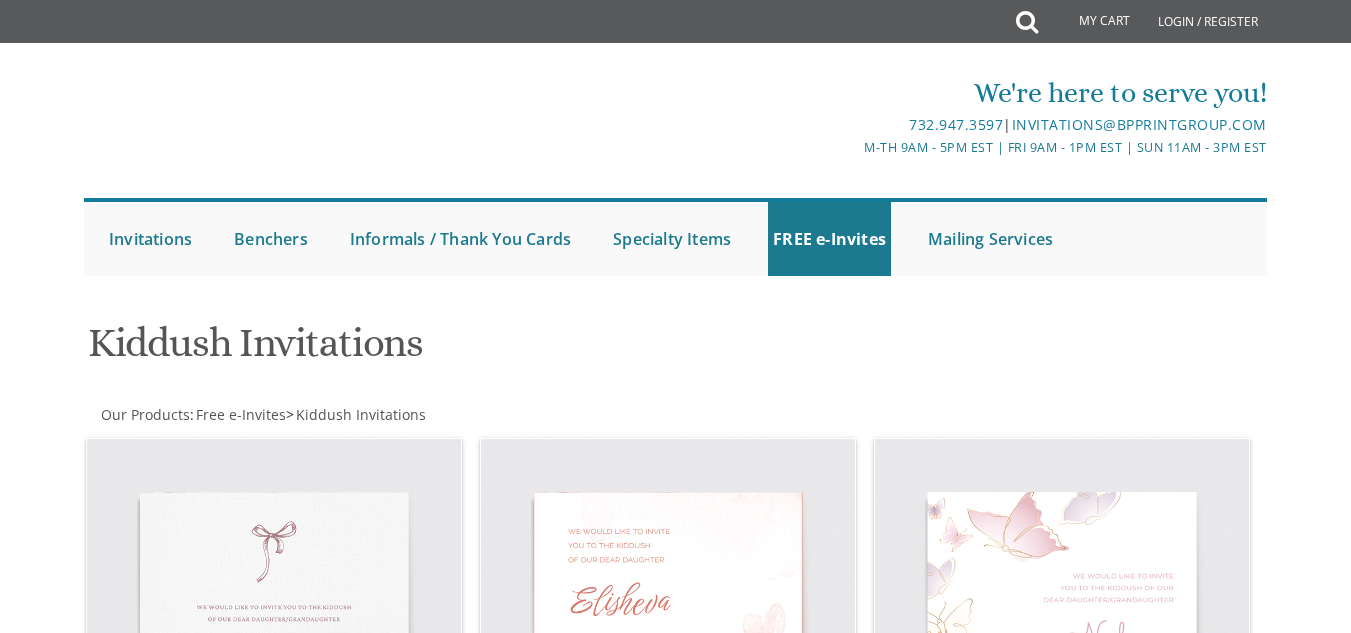 scroll, scrollTop: 663, scrollLeft: 0, axis: vertical 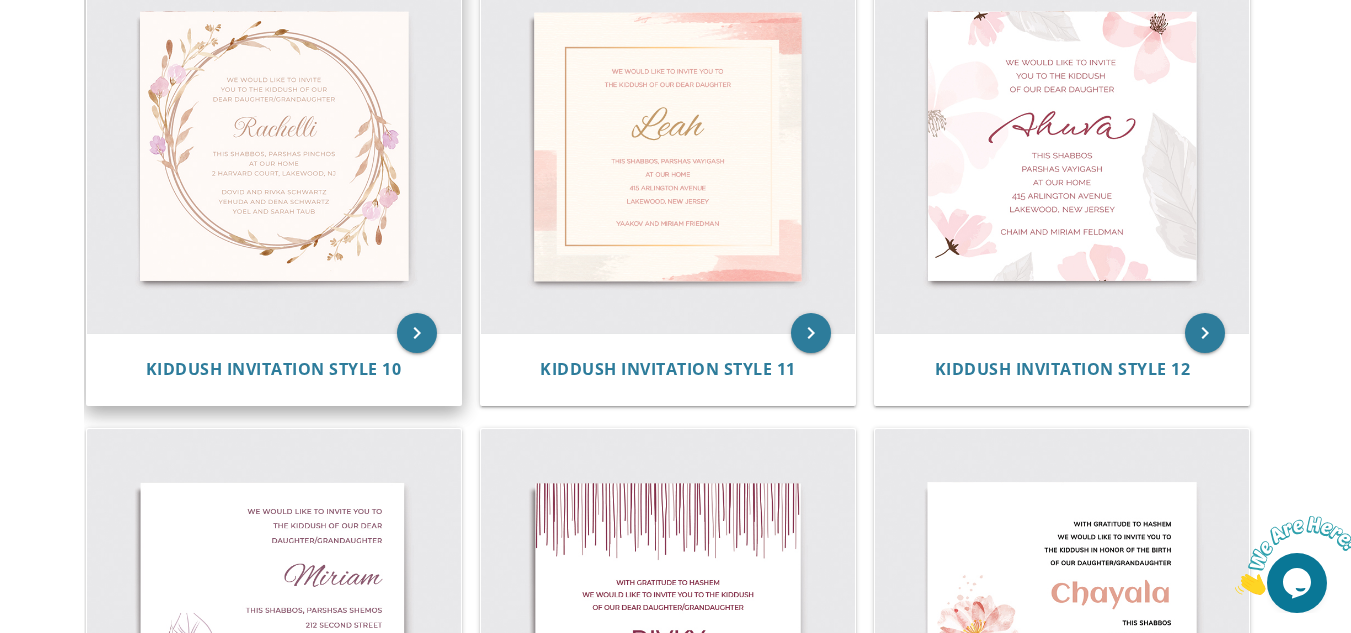 click at bounding box center (274, 145) 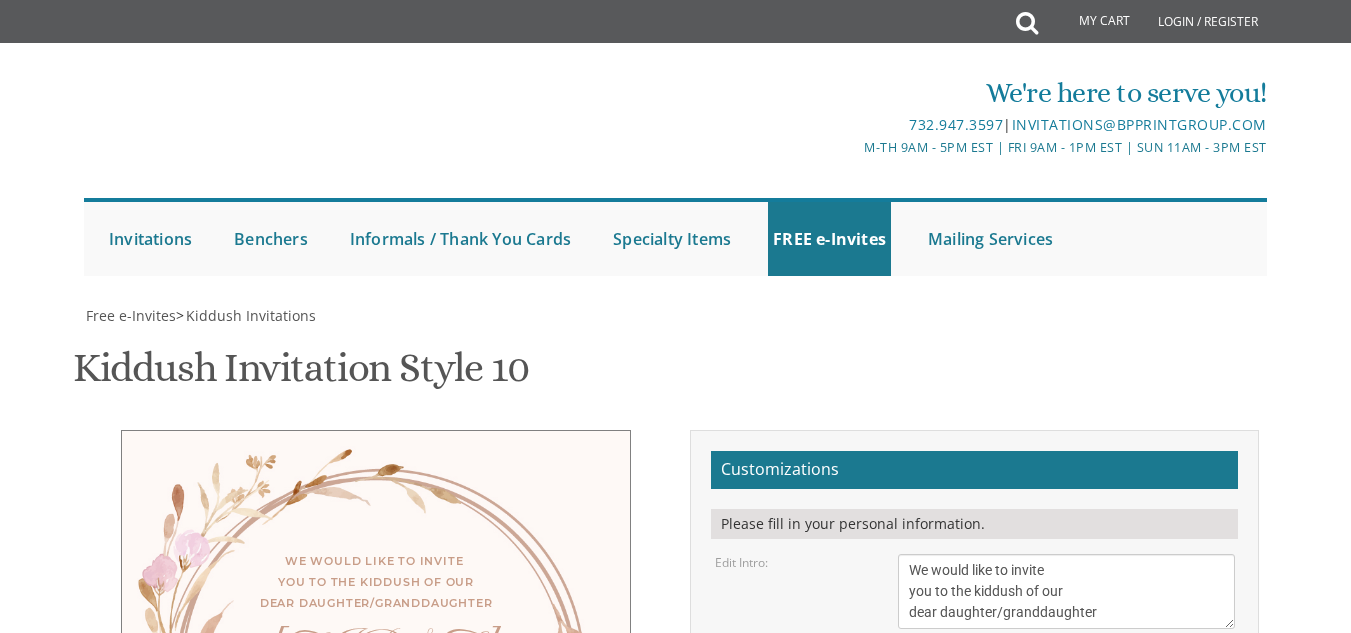 scroll, scrollTop: 0, scrollLeft: 0, axis: both 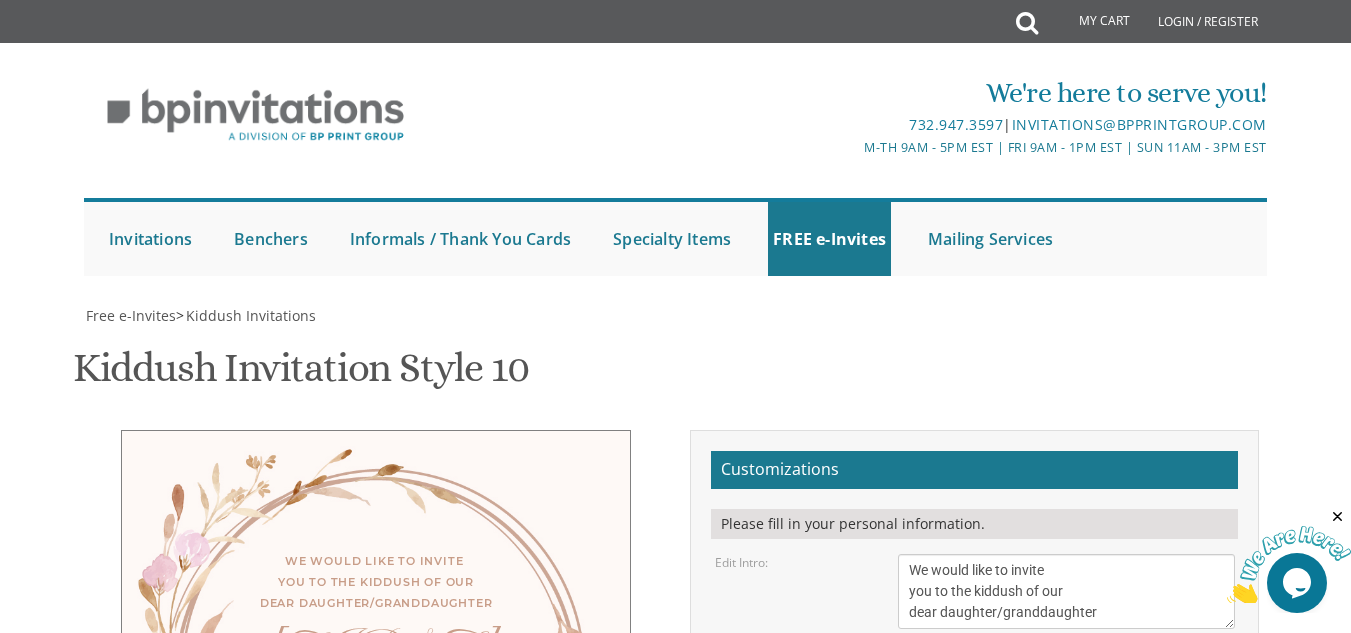 click on "We would like to invite
you to the kiddush of our
dear daughter/granddaughter" at bounding box center [1066, 591] 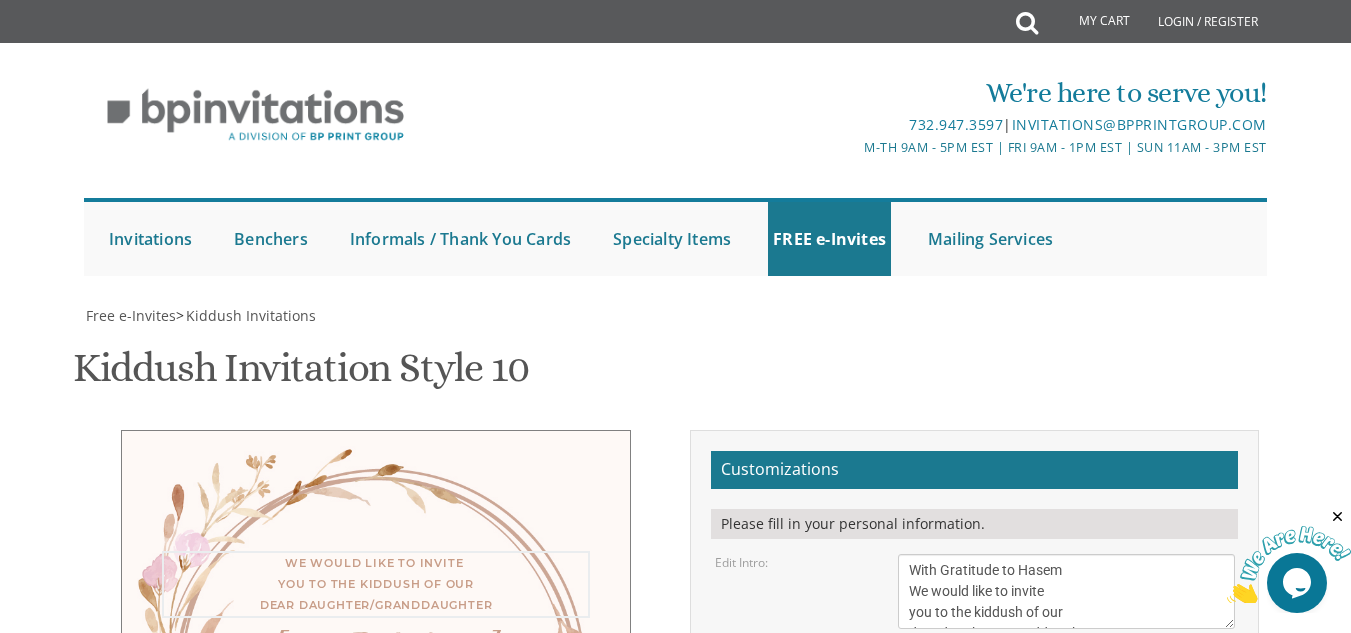 scroll, scrollTop: 290, scrollLeft: 0, axis: vertical 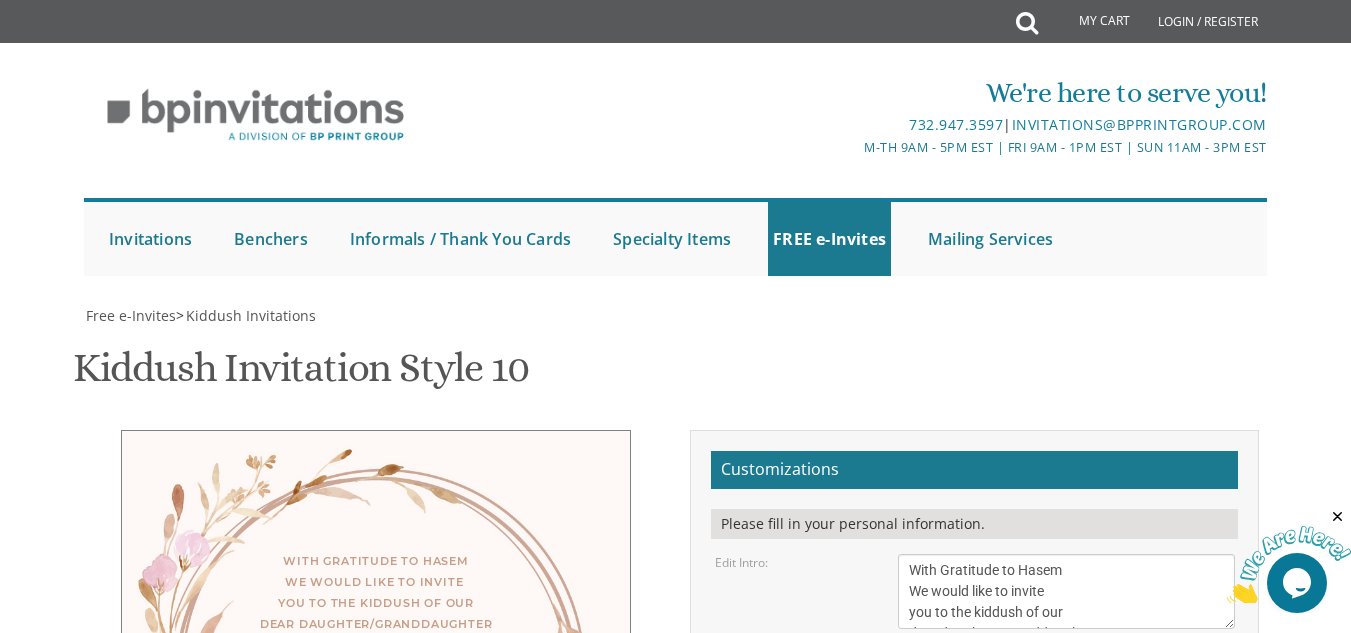 drag, startPoint x: 1011, startPoint y: 440, endPoint x: 849, endPoint y: 404, distance: 165.9518 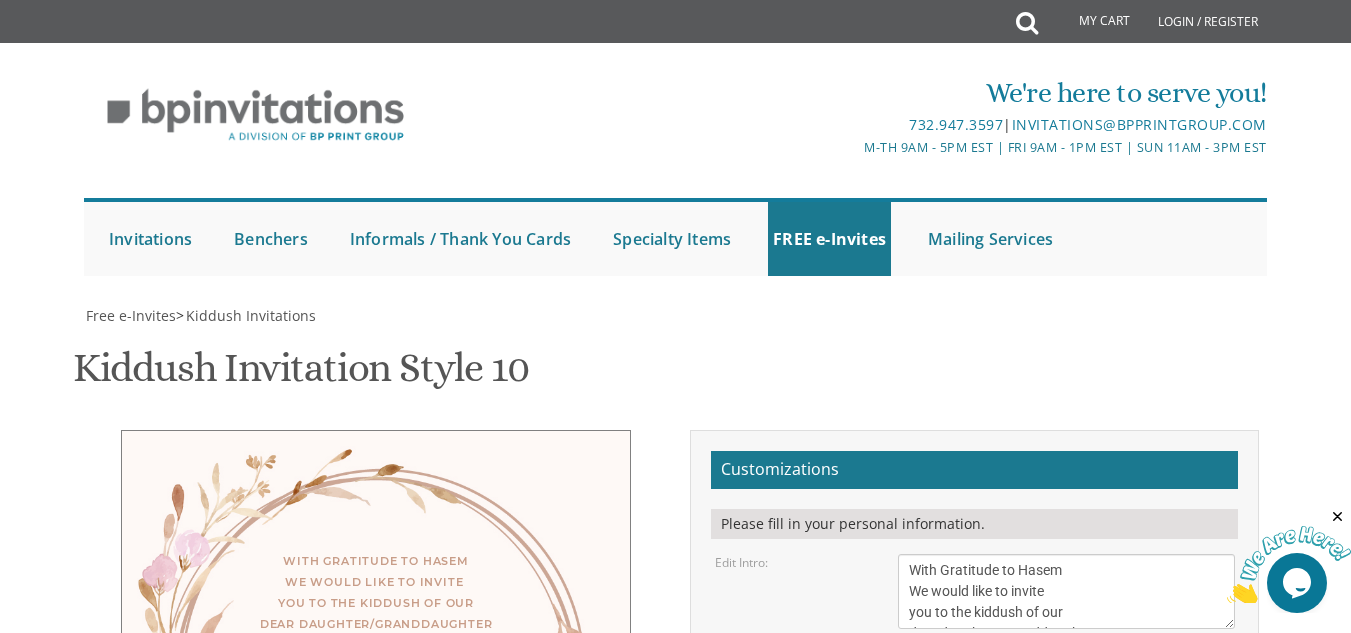 drag, startPoint x: 906, startPoint y: 478, endPoint x: 1132, endPoint y: 531, distance: 232.13142 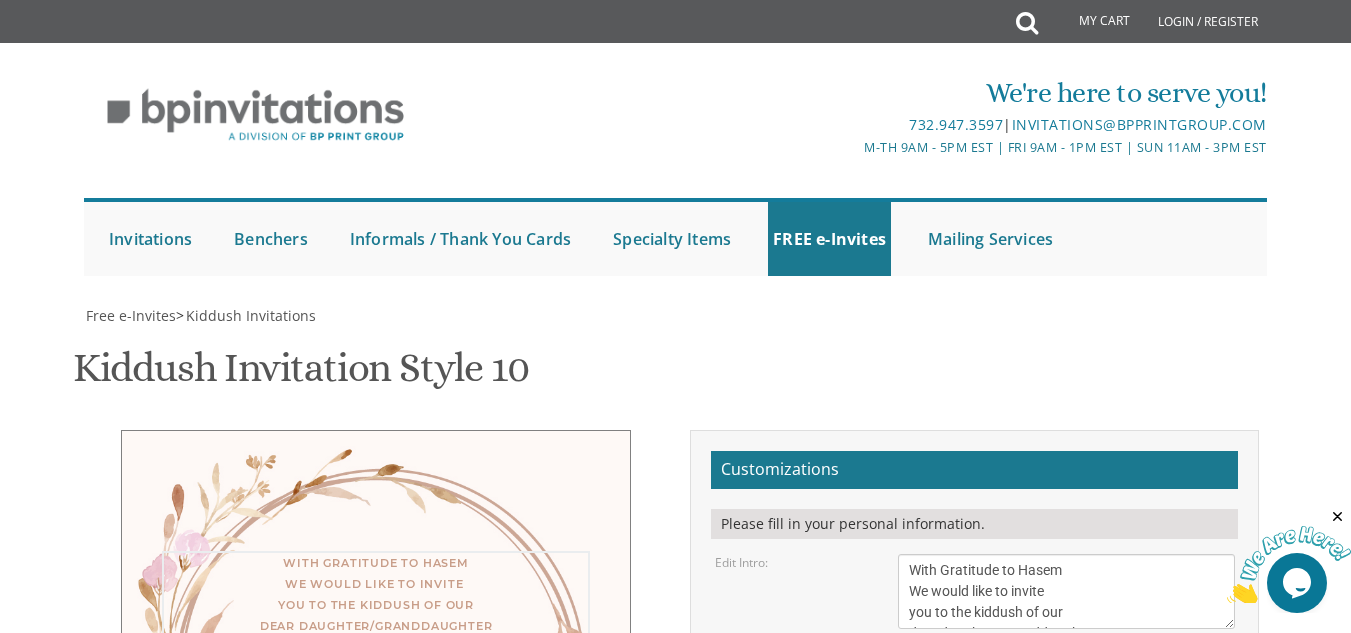 scroll, scrollTop: 15, scrollLeft: 0, axis: vertical 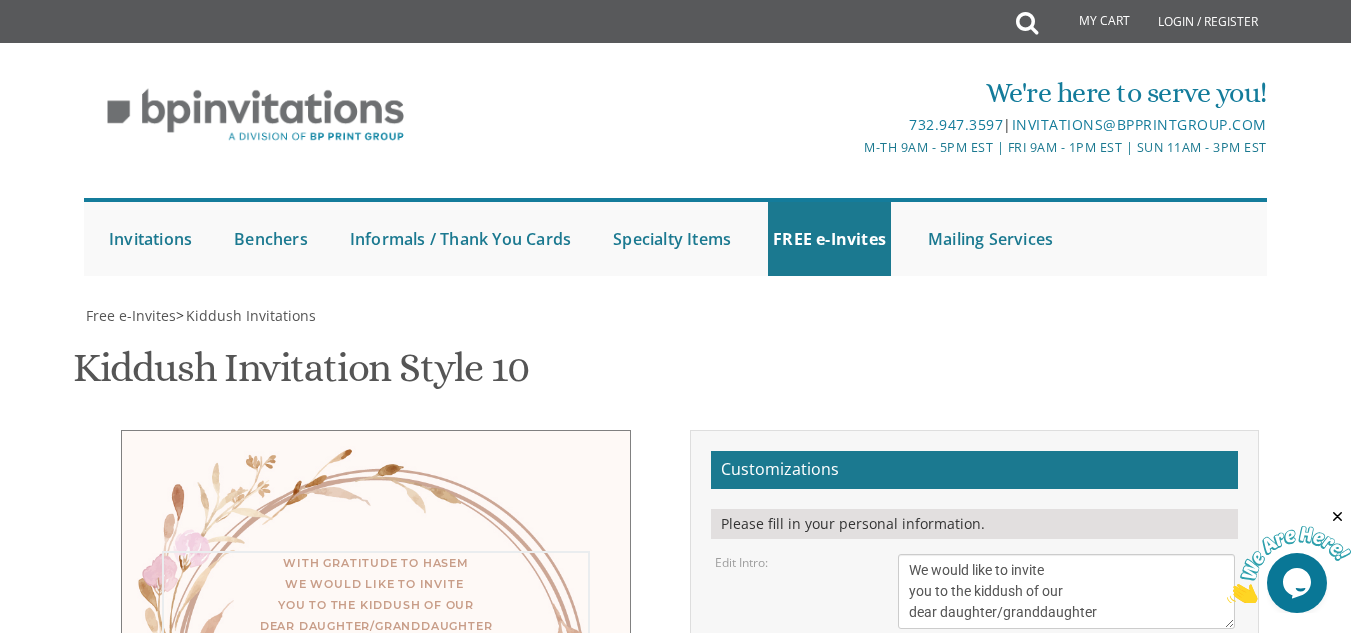 drag, startPoint x: 1110, startPoint y: 327, endPoint x: 997, endPoint y: 335, distance: 113.28283 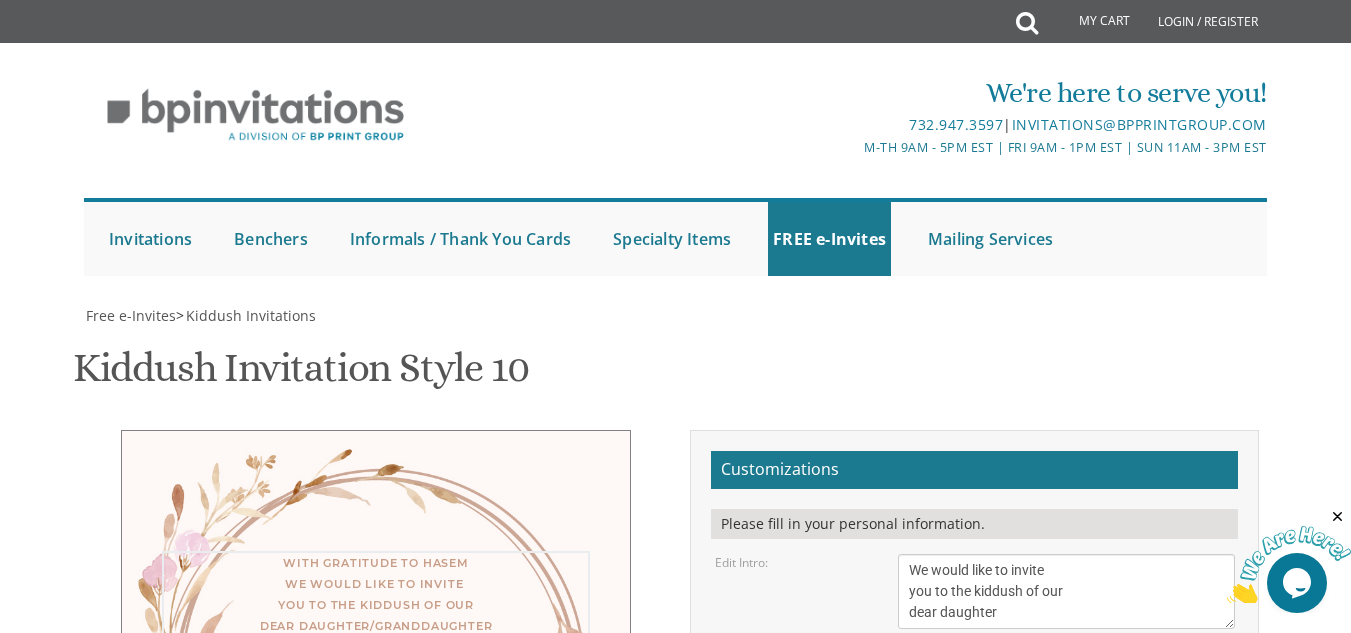 scroll, scrollTop: 36, scrollLeft: 0, axis: vertical 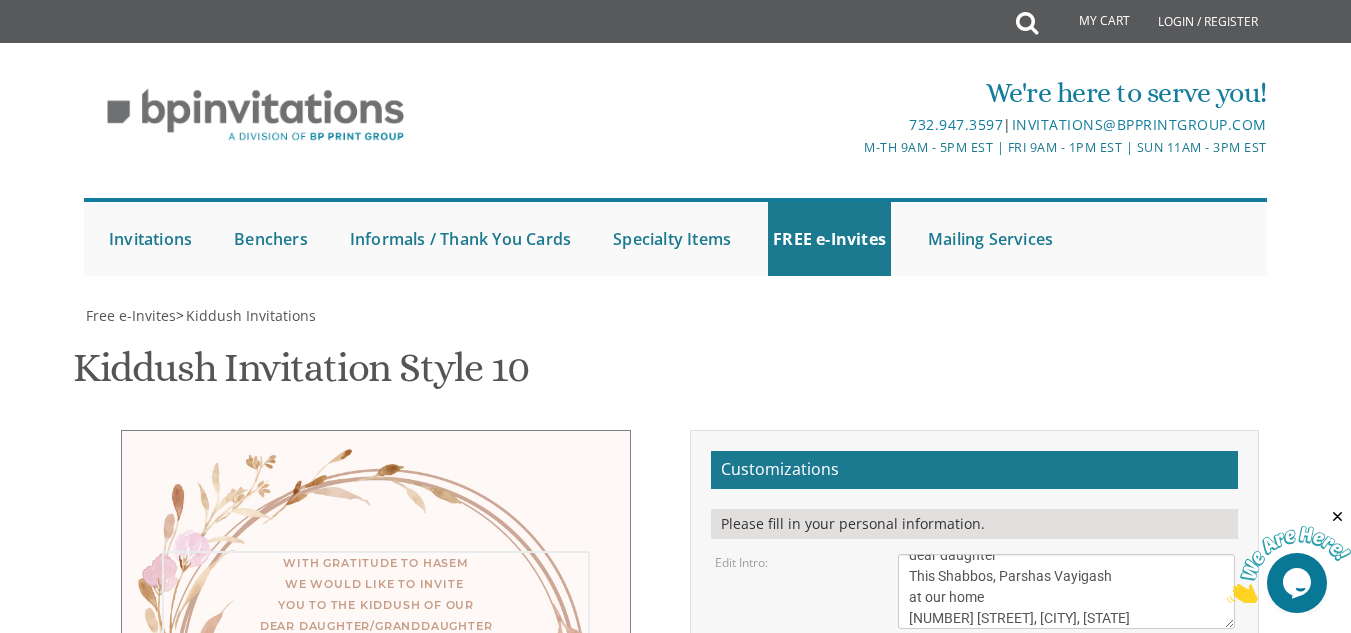 drag, startPoint x: 1064, startPoint y: 288, endPoint x: 1103, endPoint y: 293, distance: 39.319206 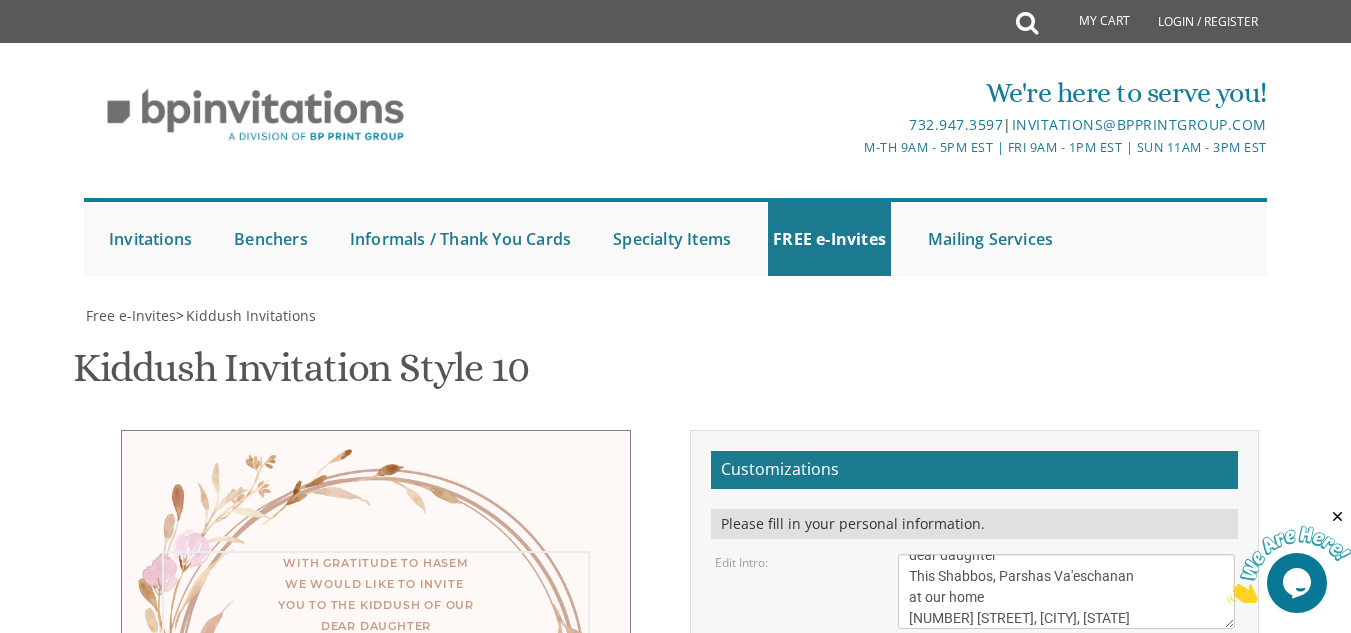 drag, startPoint x: 991, startPoint y: 313, endPoint x: 890, endPoint y: 310, distance: 101.04455 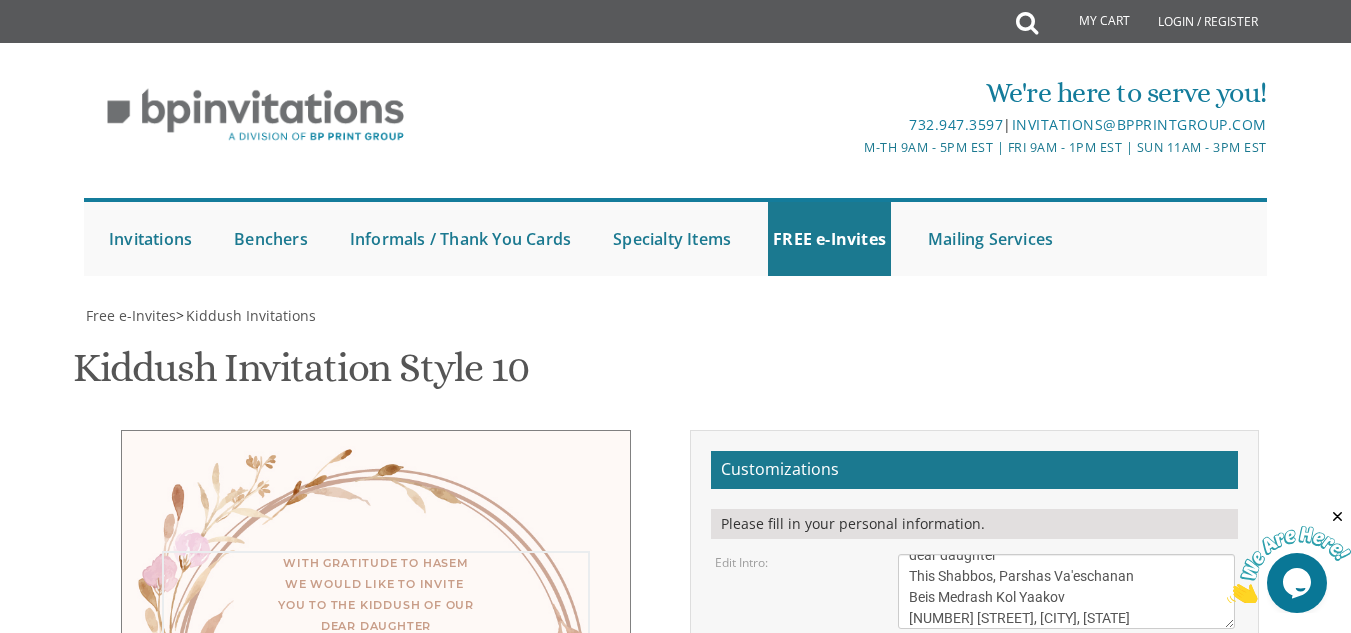 scroll, scrollTop: 84, scrollLeft: 0, axis: vertical 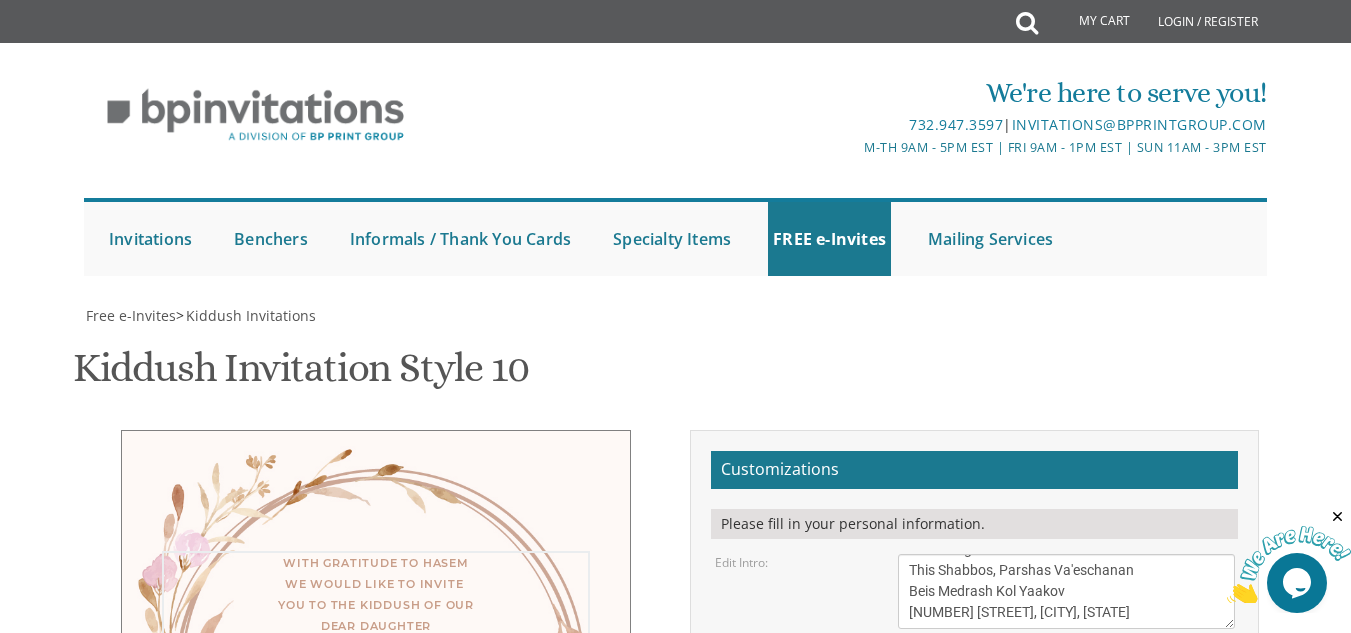 drag, startPoint x: 907, startPoint y: 326, endPoint x: 1033, endPoint y: 325, distance: 126.00397 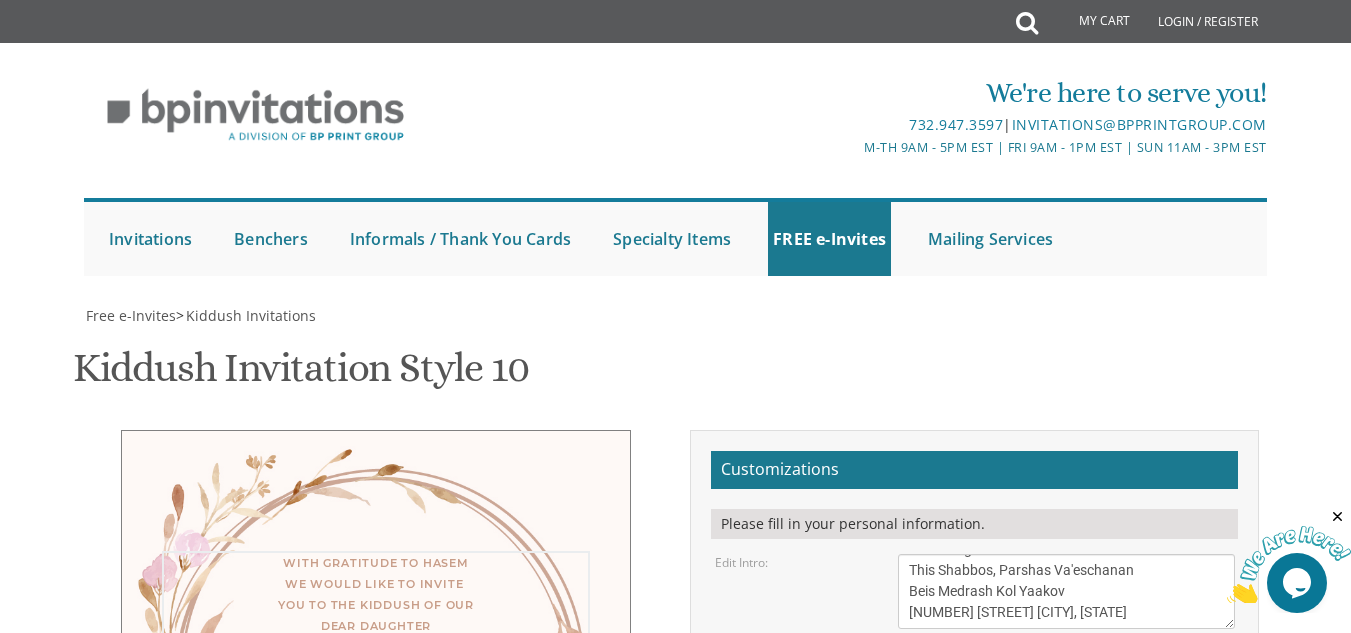 scroll, scrollTop: 99, scrollLeft: 0, axis: vertical 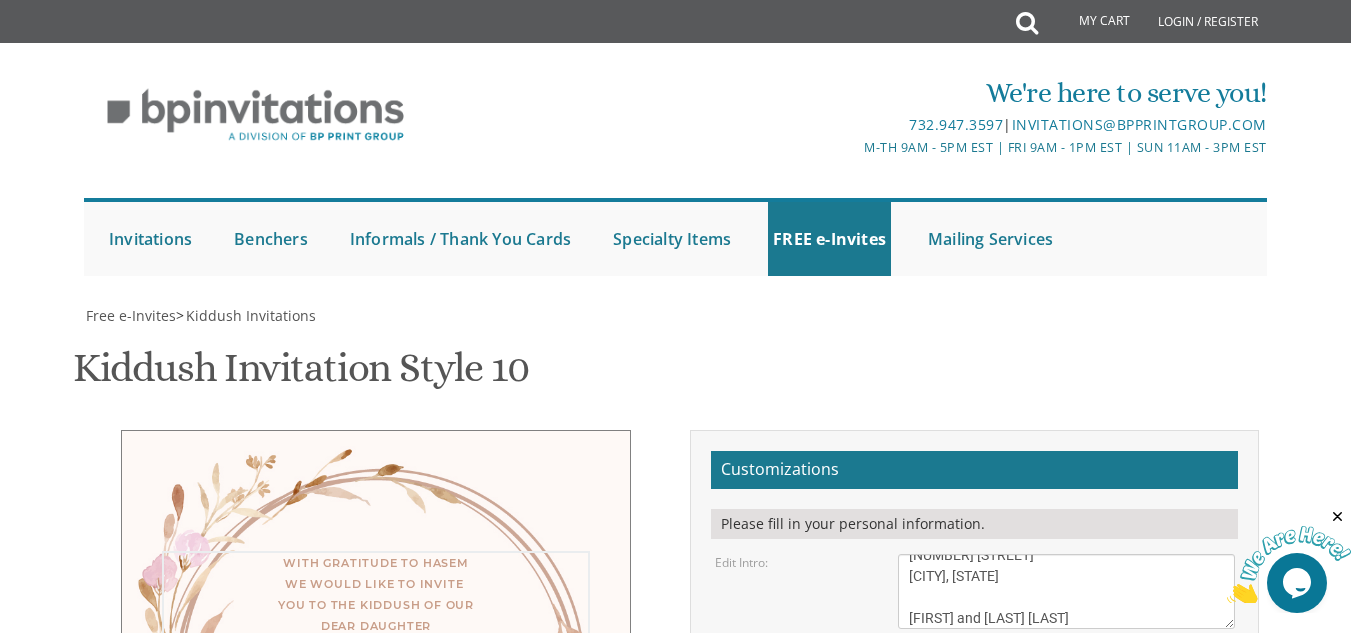 type on "With Gratitude to Hasem
We would like to invite
you to the kiddush of our
dear daughter
This Shabbos, Parshas Va'eschanan
Beis Medrash Kol Yaakov
1 Gibson
Jackson, New Jersey
Tzvi and Sorah Lamet" 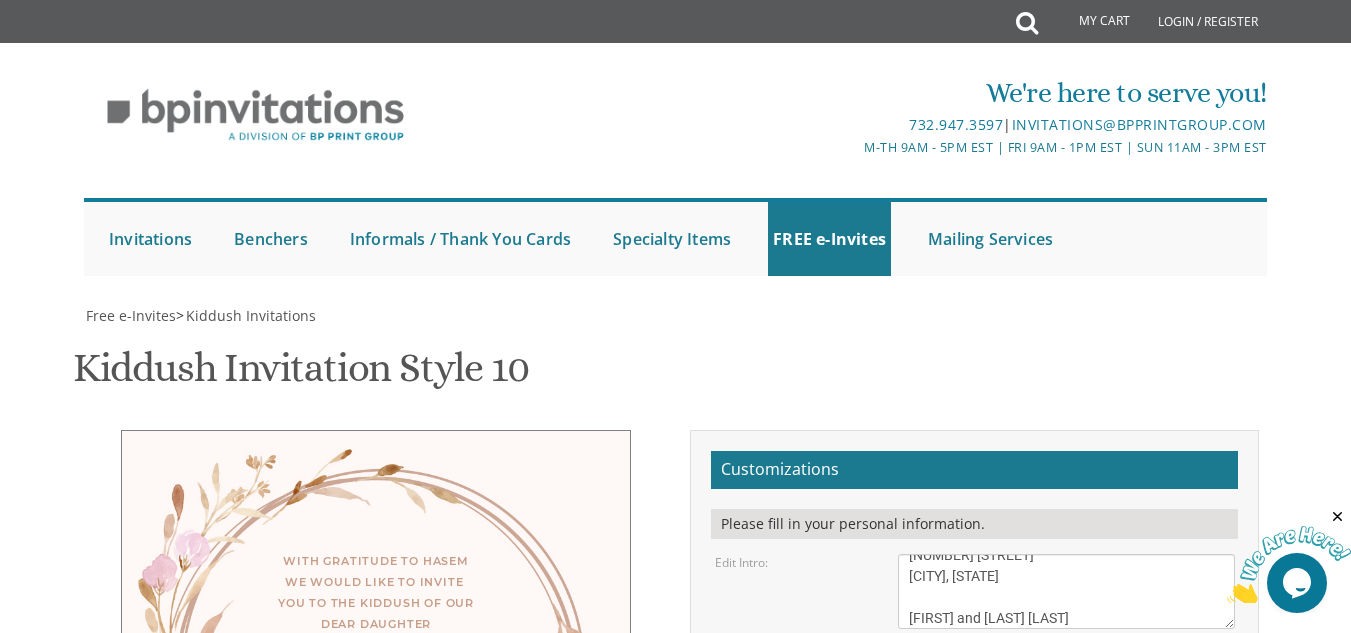 click on "This Shabbos, Parshas Vayigash
at our home
120 Central Avenue, Lakewood, NJ" at bounding box center [1066, 793] 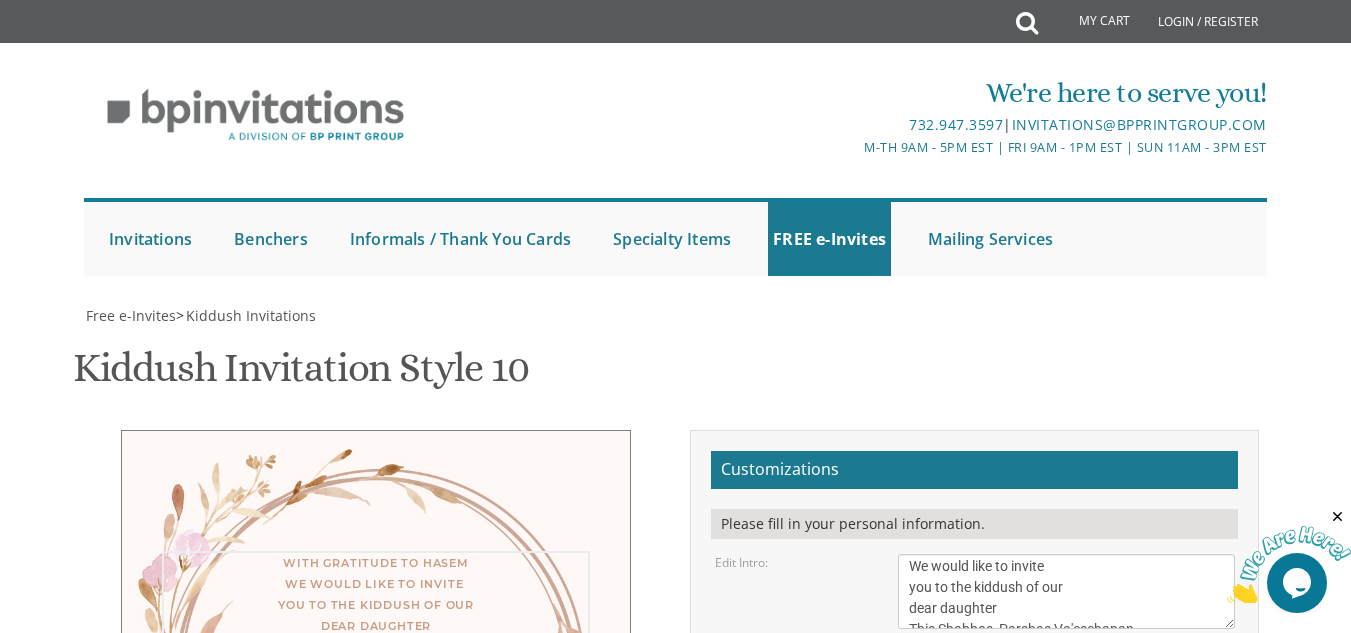 scroll, scrollTop: 16, scrollLeft: 0, axis: vertical 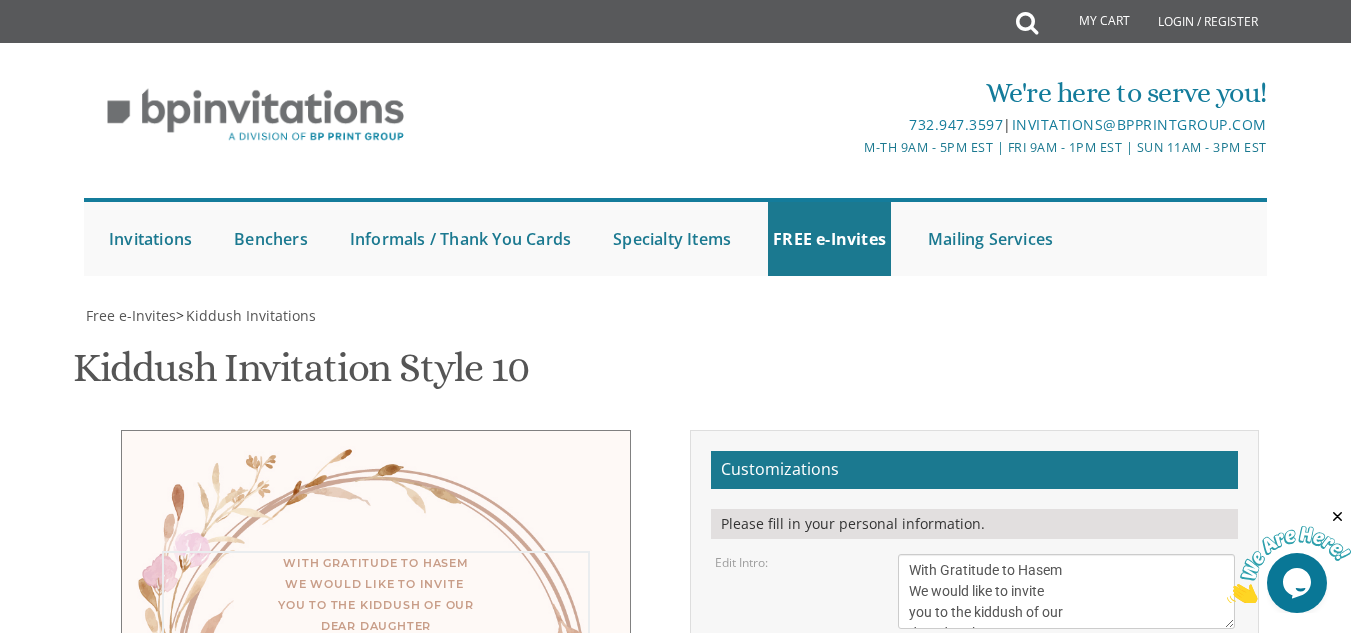 click on "We would like to invite
you to the kiddush of our
dear daughter/granddaughter" at bounding box center (1066, 591) 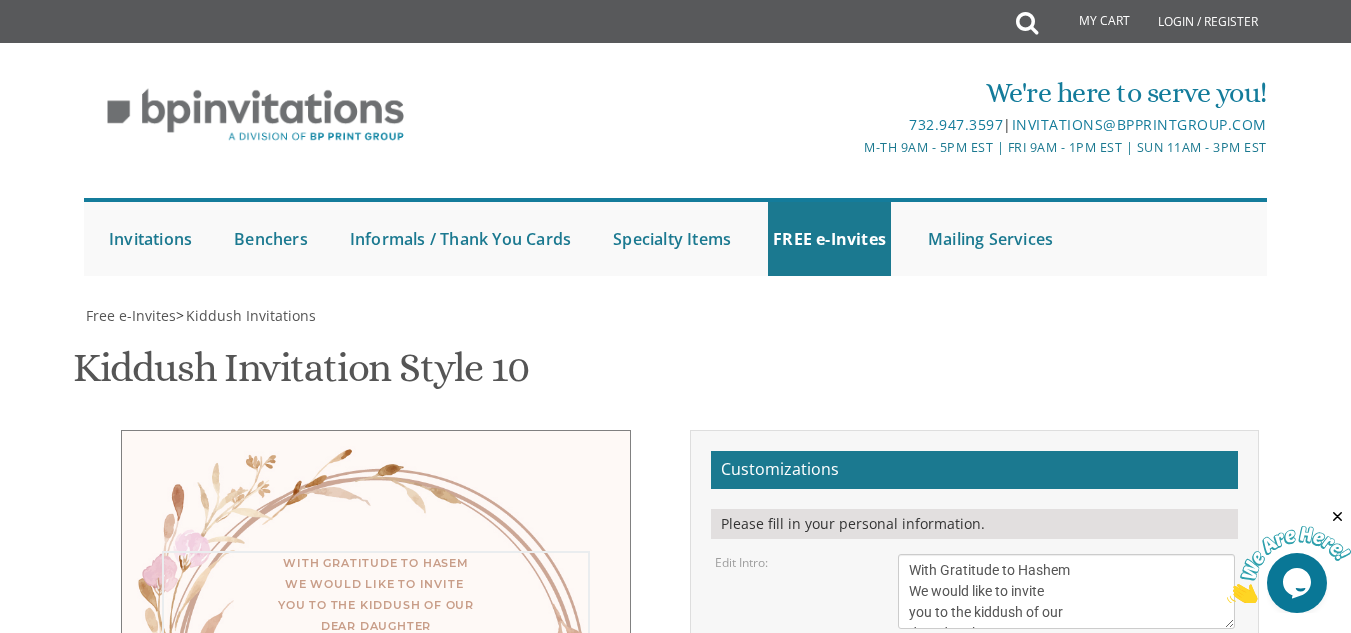 click on "We would like to invite
you to the kiddush of our
dear daughter/granddaughter" at bounding box center [1066, 591] 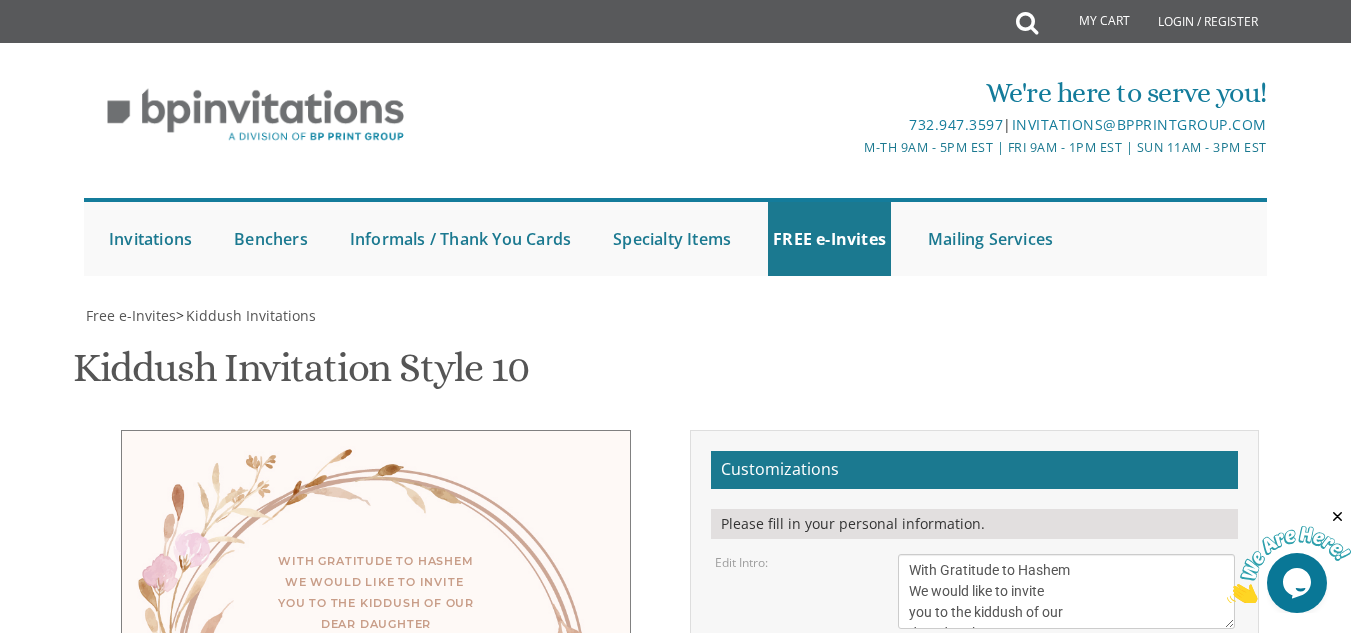 scroll, scrollTop: 674, scrollLeft: 0, axis: vertical 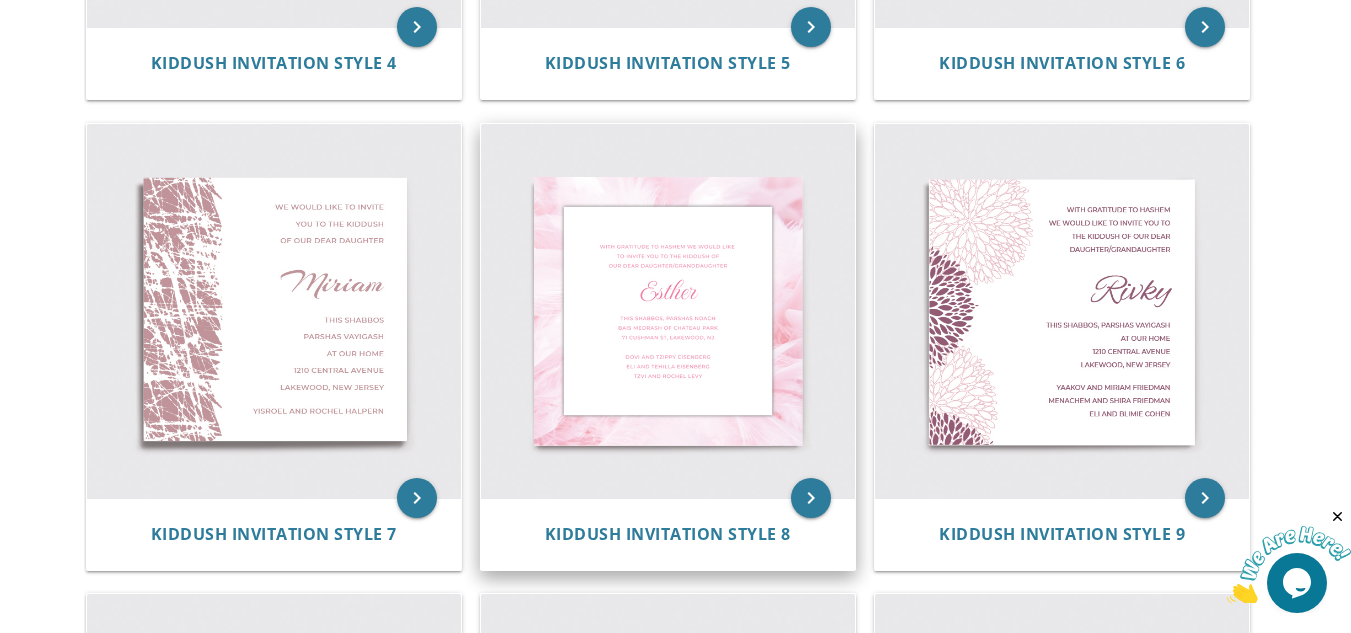 click at bounding box center (668, 311) 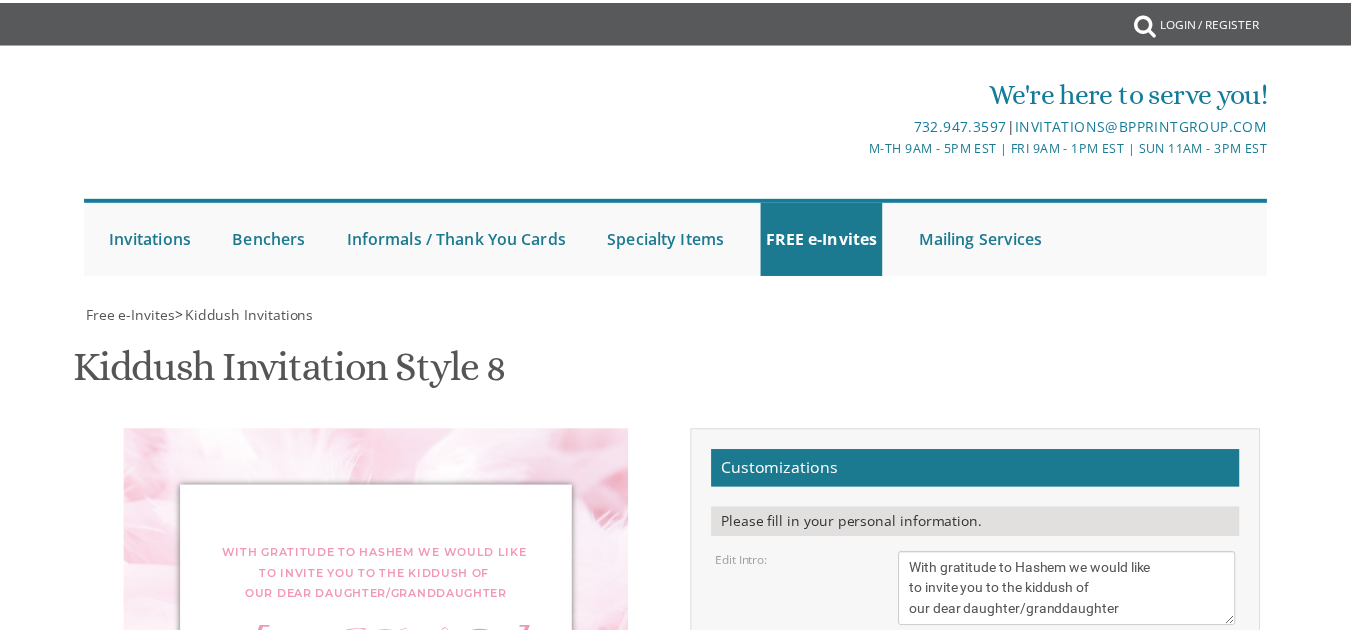 scroll, scrollTop: 0, scrollLeft: 0, axis: both 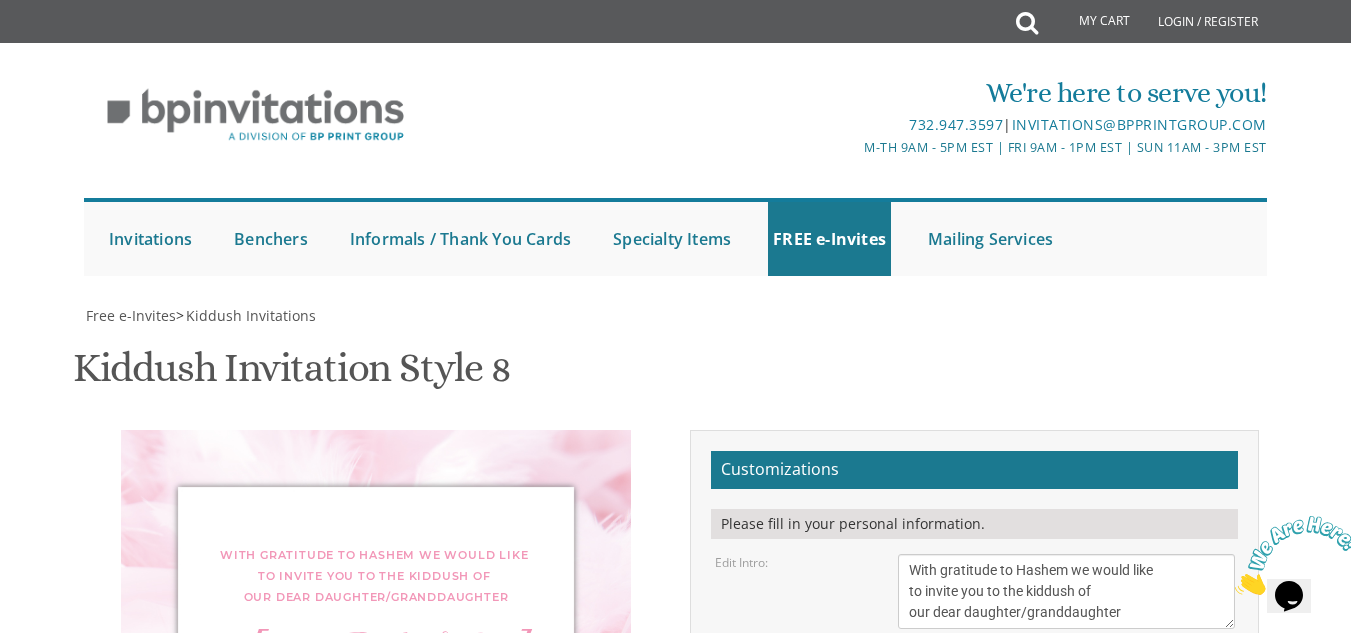 drag, startPoint x: 1365, startPoint y: 142, endPoint x: 1358, endPoint y: 250, distance: 108.226616 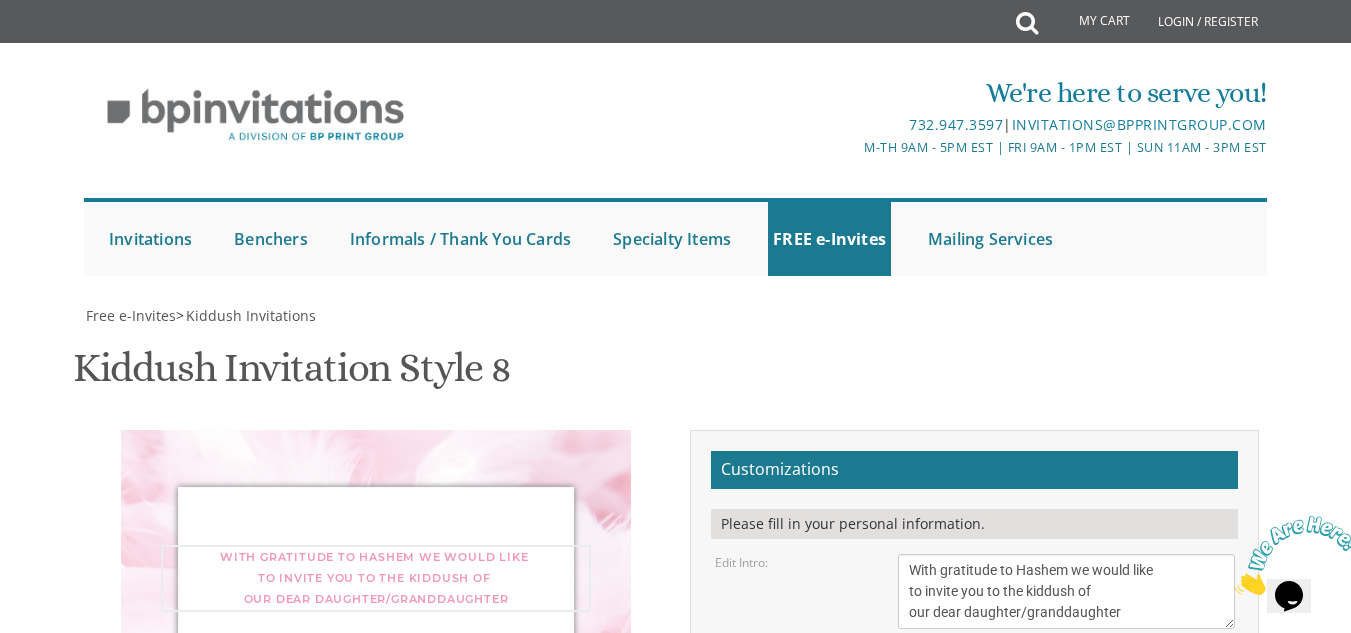 drag, startPoint x: 1141, startPoint y: 312, endPoint x: 1022, endPoint y: 322, distance: 119.419426 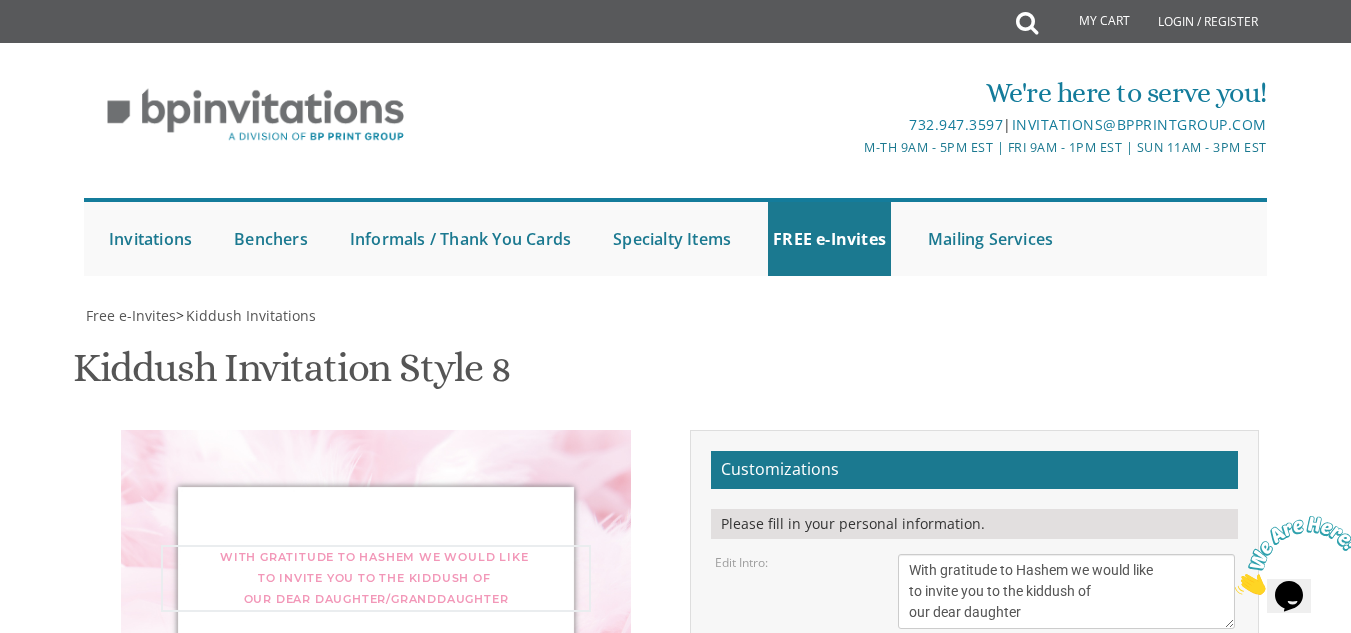 type on "With gratitude to Hashem we would like
to invite you to the kiddush of
our dear daughter" 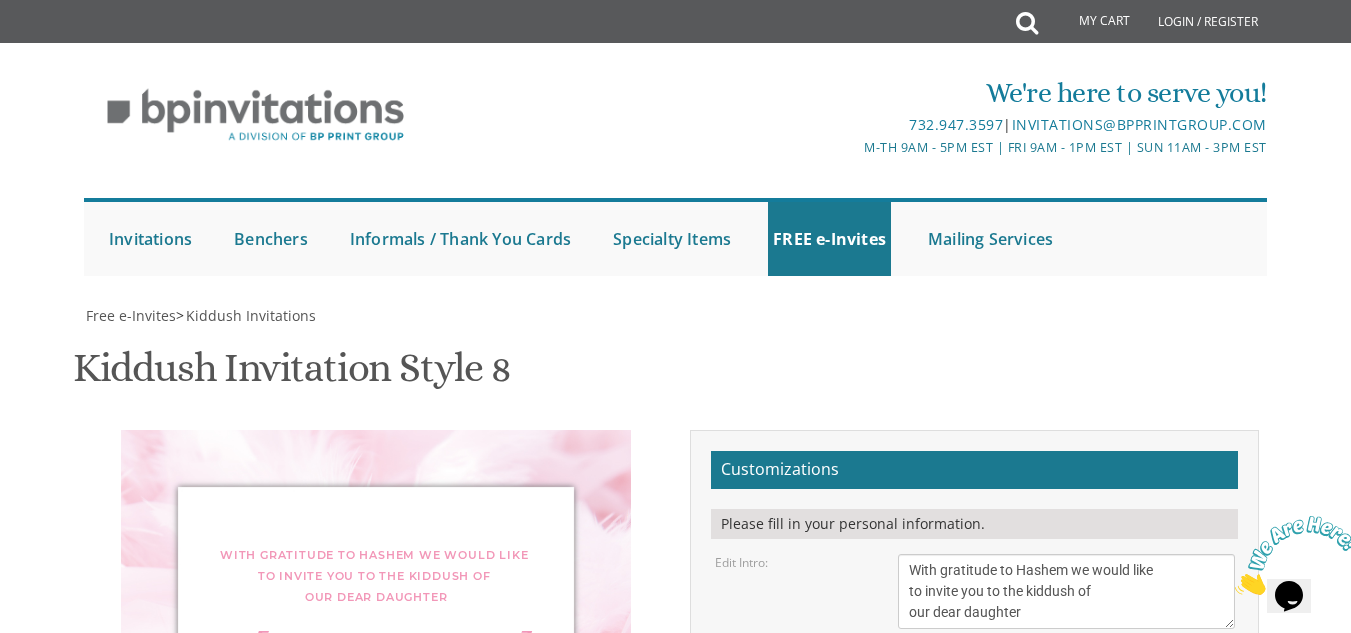 drag, startPoint x: 977, startPoint y: 421, endPoint x: 868, endPoint y: 448, distance: 112.29426 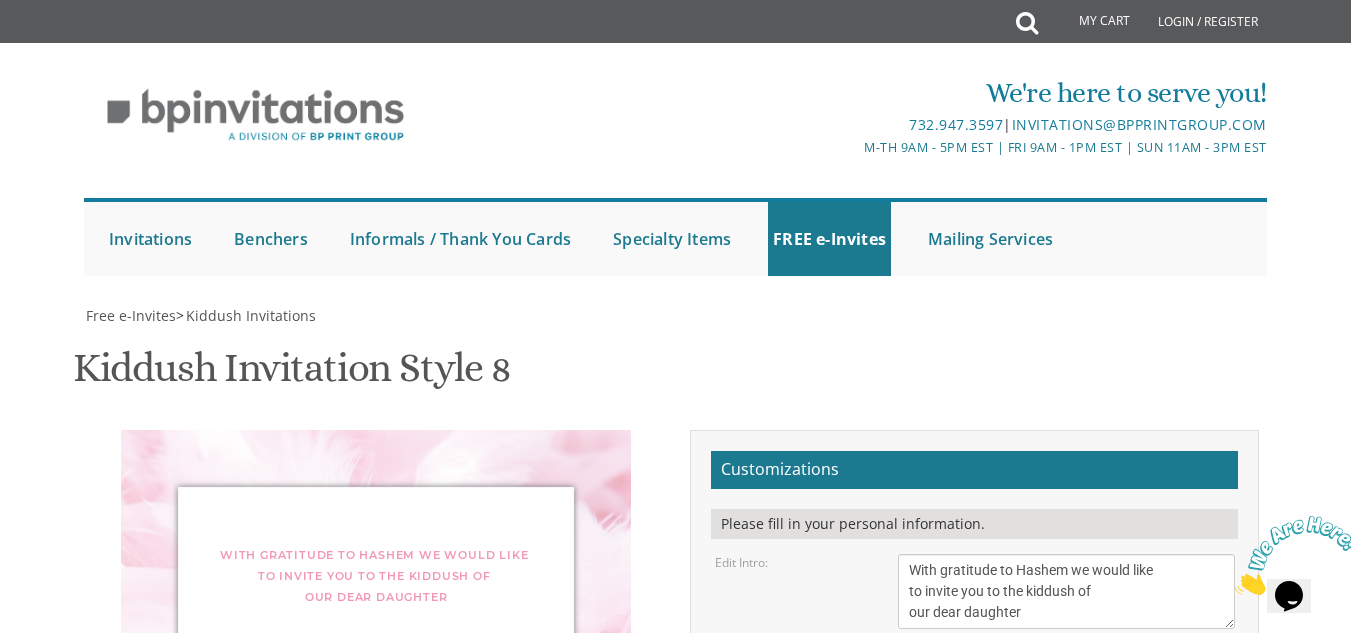 drag, startPoint x: 905, startPoint y: 473, endPoint x: 1122, endPoint y: 513, distance: 220.65584 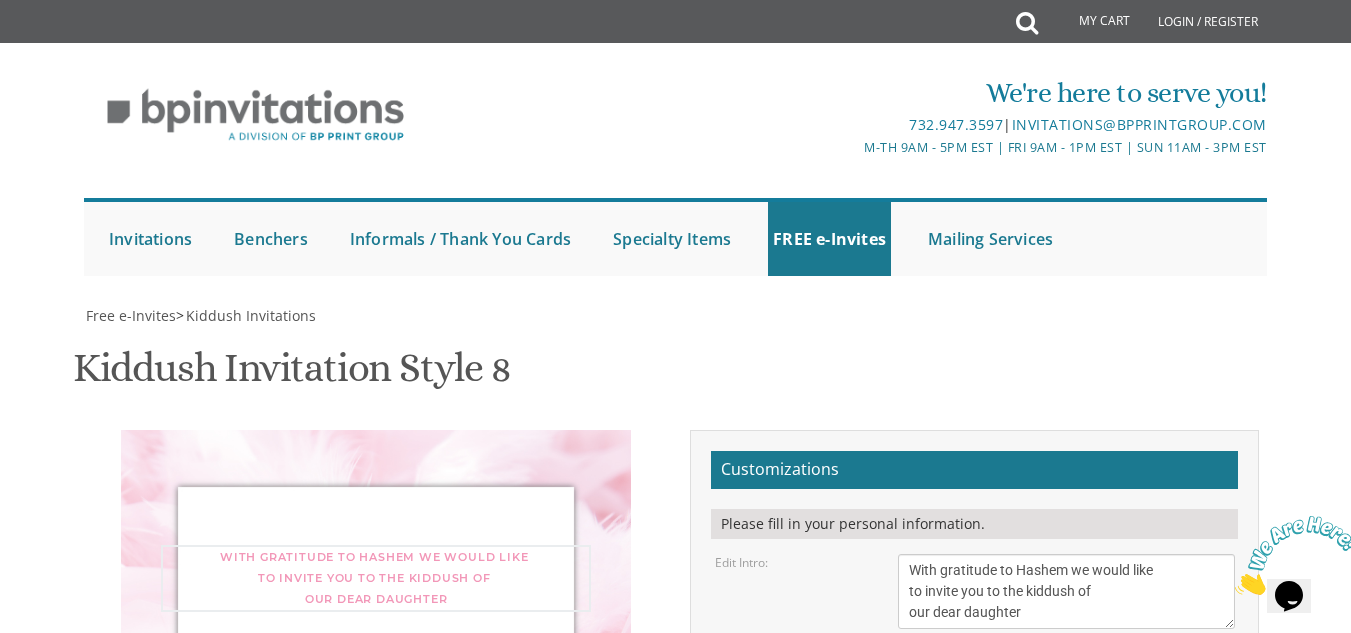 click on "With gratitude to Hashem we would like
to invite you to the kiddush of
our dear daughter/granddaughter" at bounding box center (1066, 591) 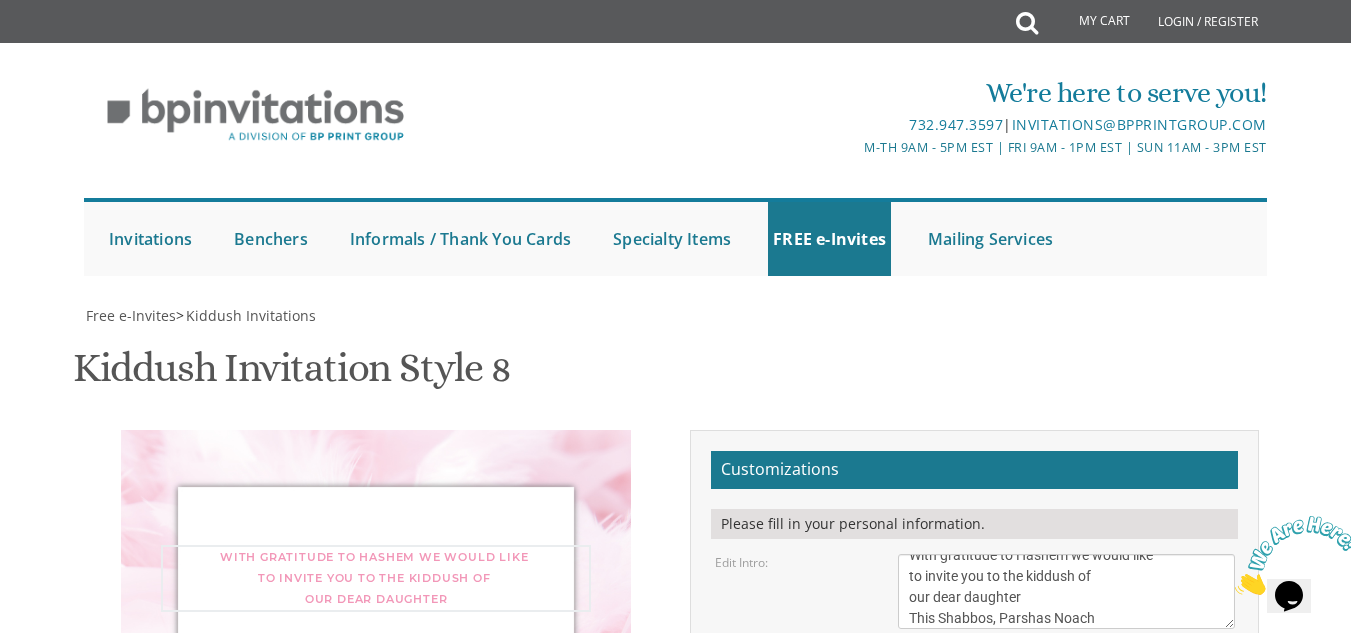 scroll, scrollTop: 57, scrollLeft: 0, axis: vertical 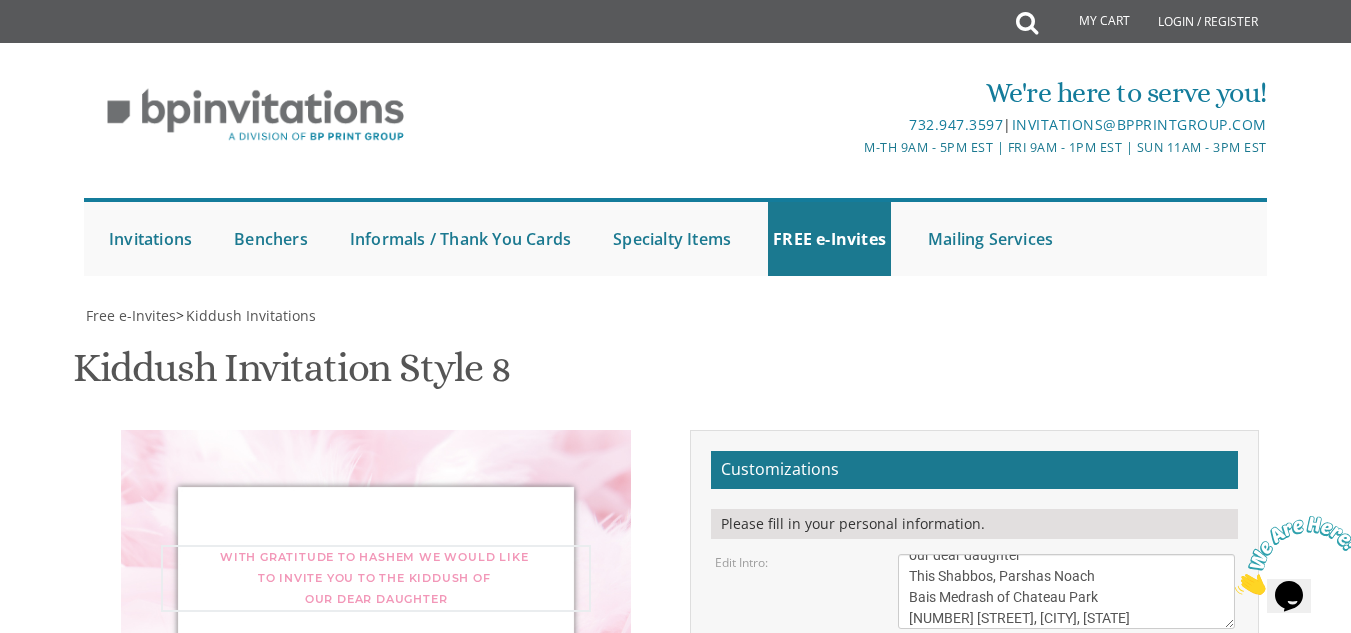 drag, startPoint x: 1045, startPoint y: 279, endPoint x: 1086, endPoint y: 280, distance: 41.01219 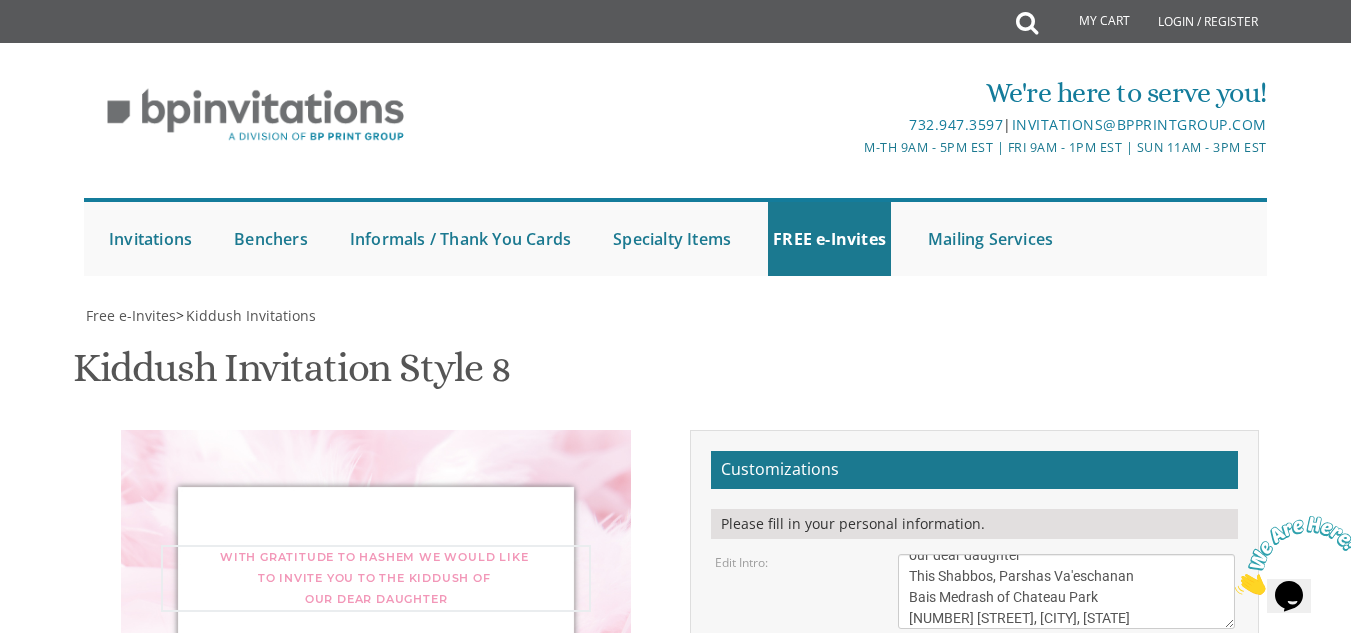 click on "With gratitude to Hashem we would like
to invite you to the kiddush of
our dear daughter/granddaughter" at bounding box center [1066, 591] 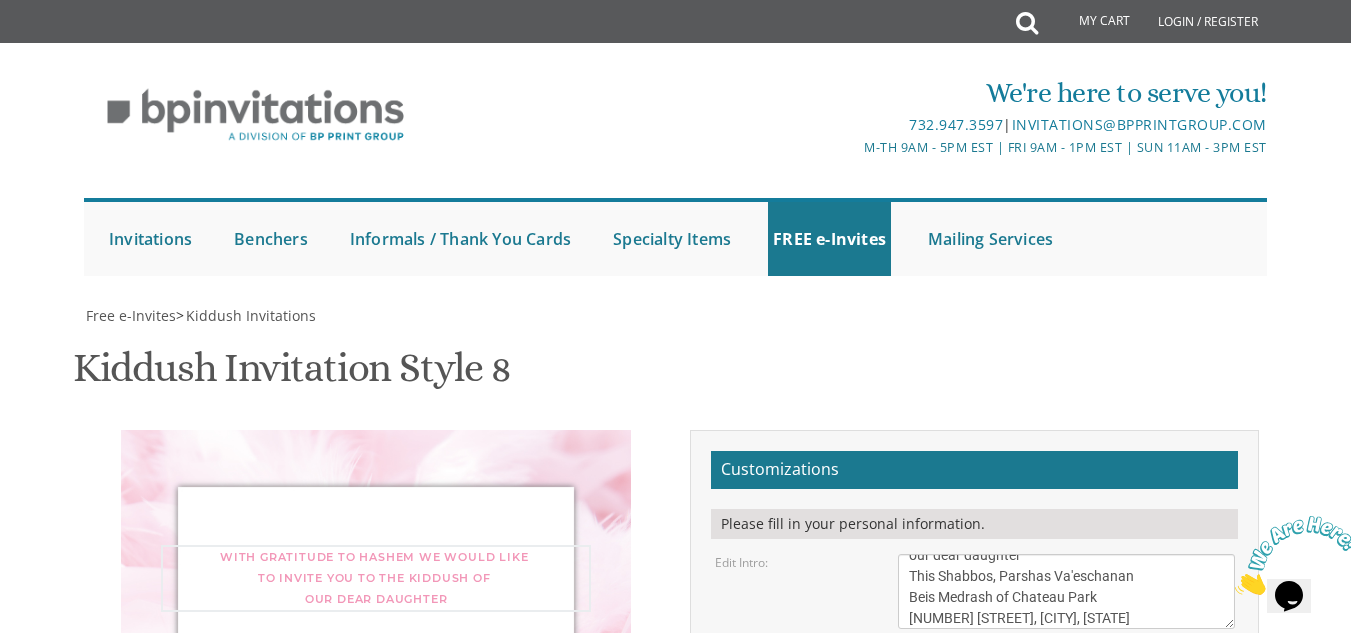 drag, startPoint x: 993, startPoint y: 297, endPoint x: 1094, endPoint y: 301, distance: 101.07918 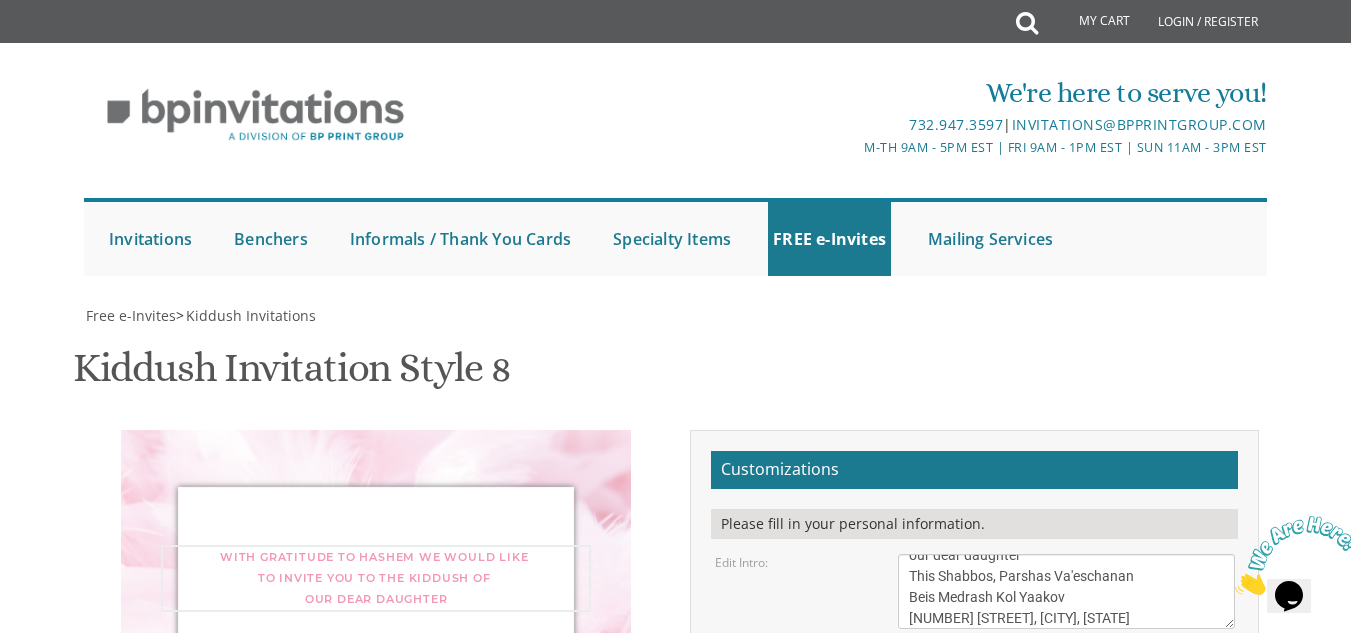 scroll, scrollTop: 63, scrollLeft: 0, axis: vertical 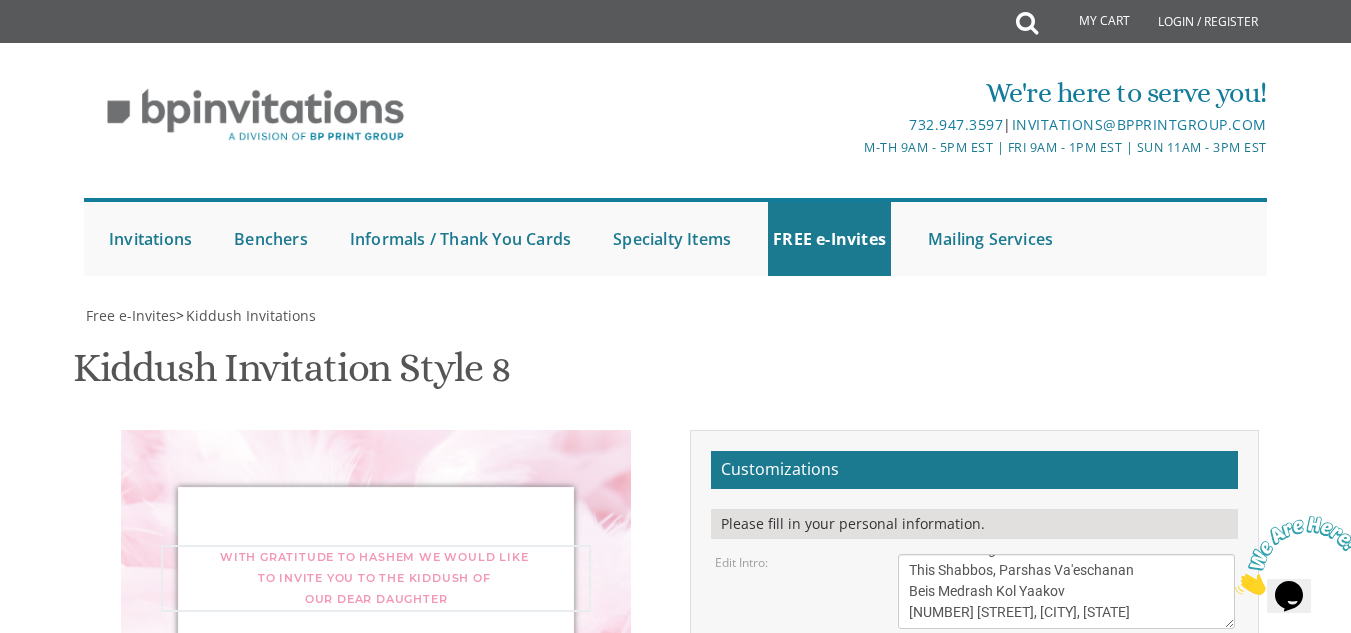 drag, startPoint x: 1004, startPoint y: 317, endPoint x: 892, endPoint y: 327, distance: 112.44554 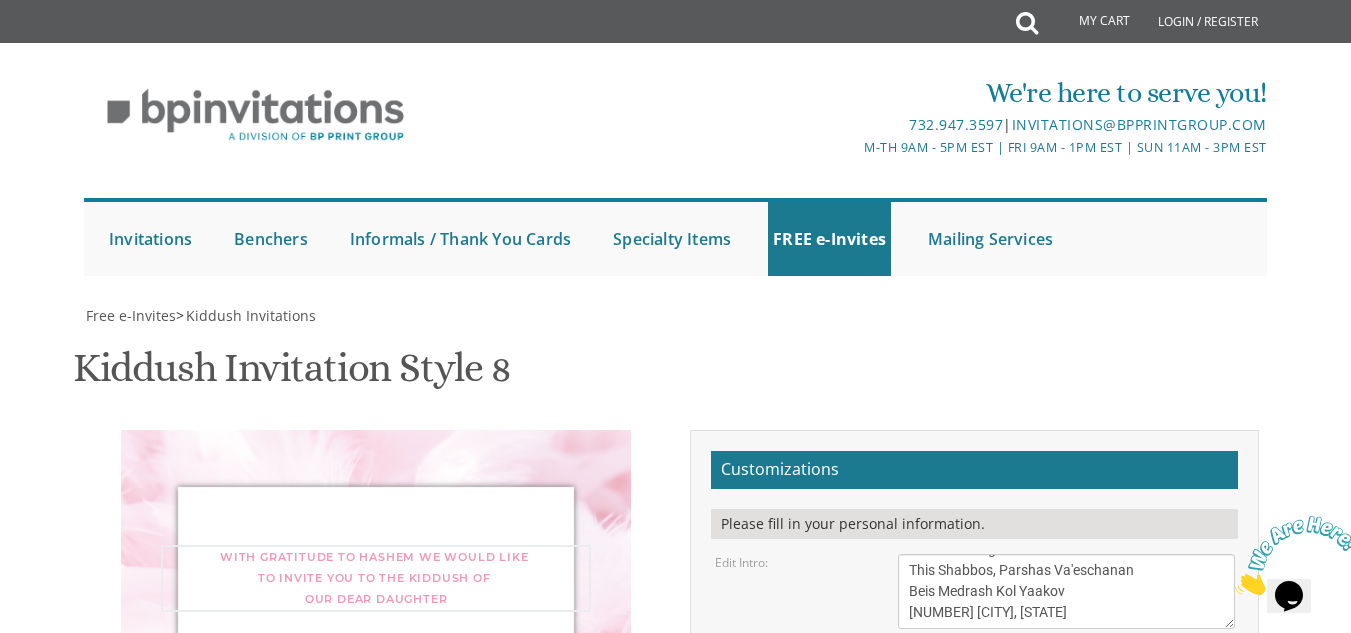 drag, startPoint x: 968, startPoint y: 312, endPoint x: 1056, endPoint y: 316, distance: 88.09086 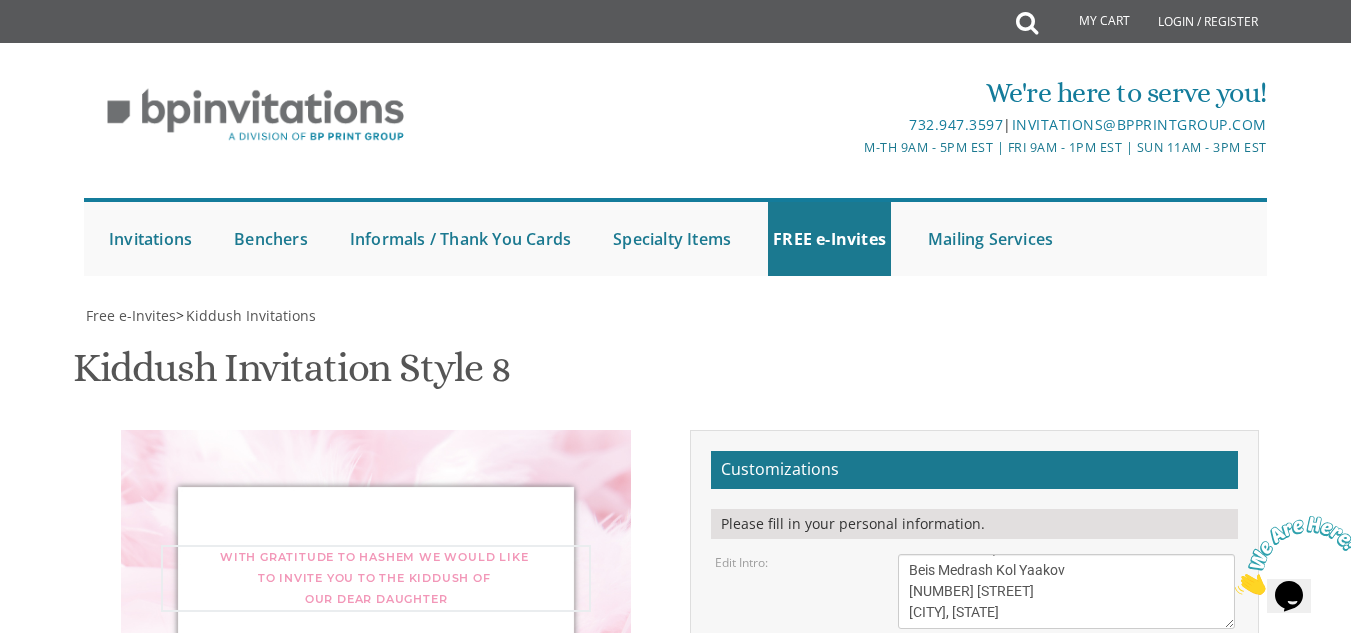 scroll, scrollTop: 120, scrollLeft: 0, axis: vertical 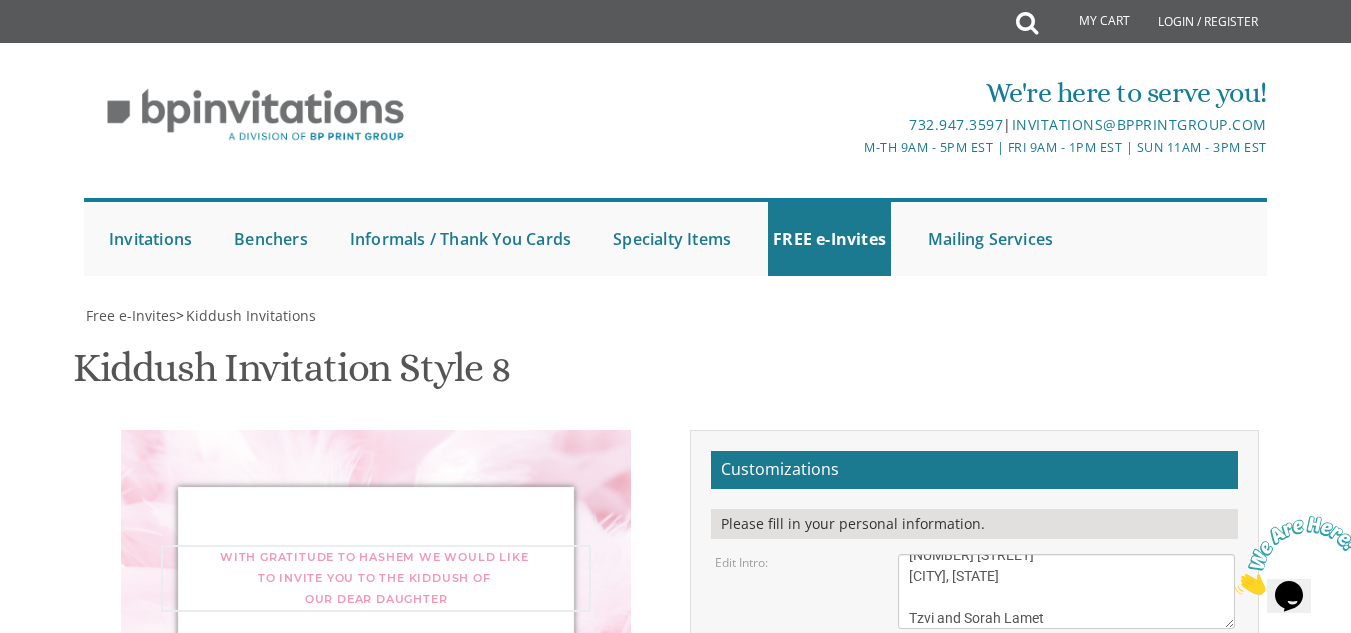 type on "With gratitude to Hashem we would like
to invite you to the kiddush of
our dear daughter
This Shabbos, Parshas Va'eschanan
Beis Medrash Kol Yaakov
1 Gibson
Jackson, New Jersey
Tzvi and Sorah Lamet" 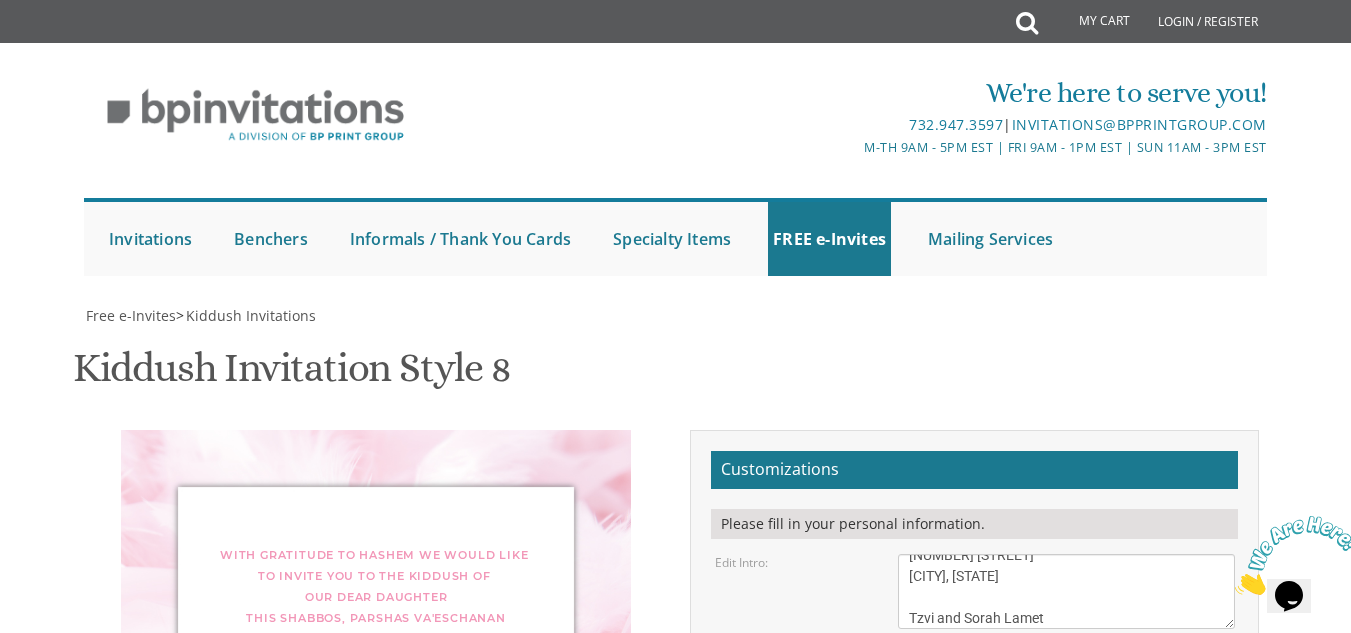 drag, startPoint x: 907, startPoint y: 470, endPoint x: 1108, endPoint y: 516, distance: 206.1965 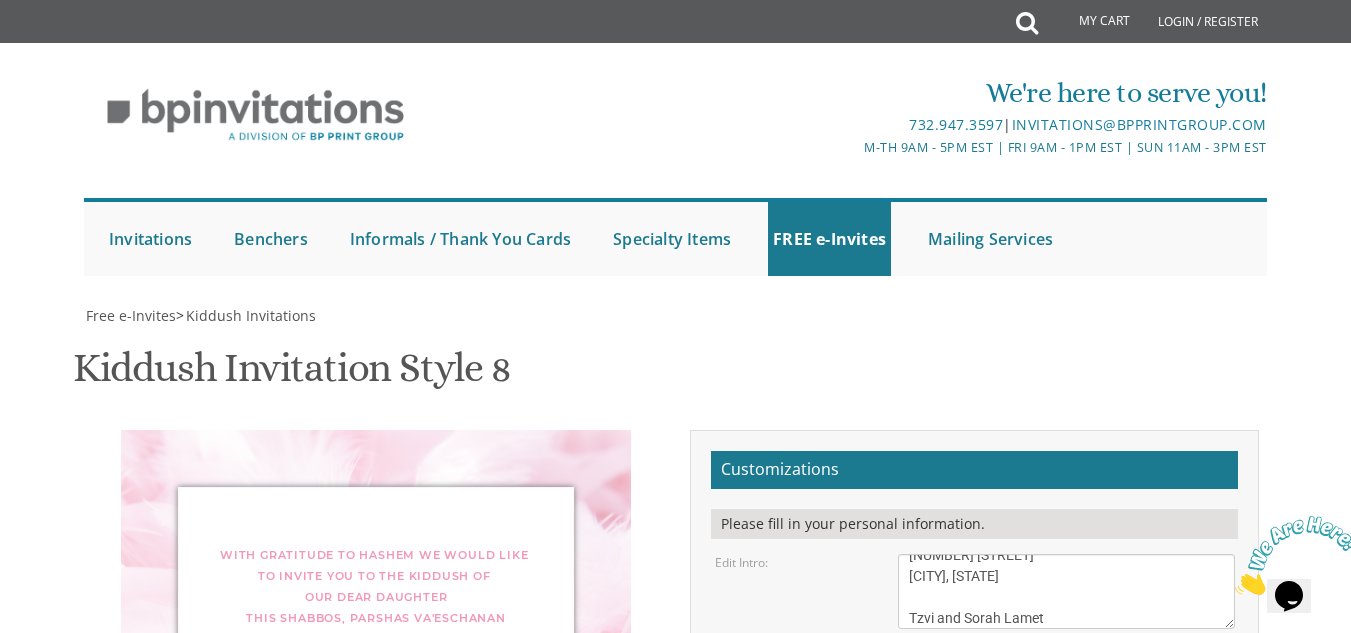drag, startPoint x: 909, startPoint y: 563, endPoint x: 1080, endPoint y: 620, distance: 180.24983 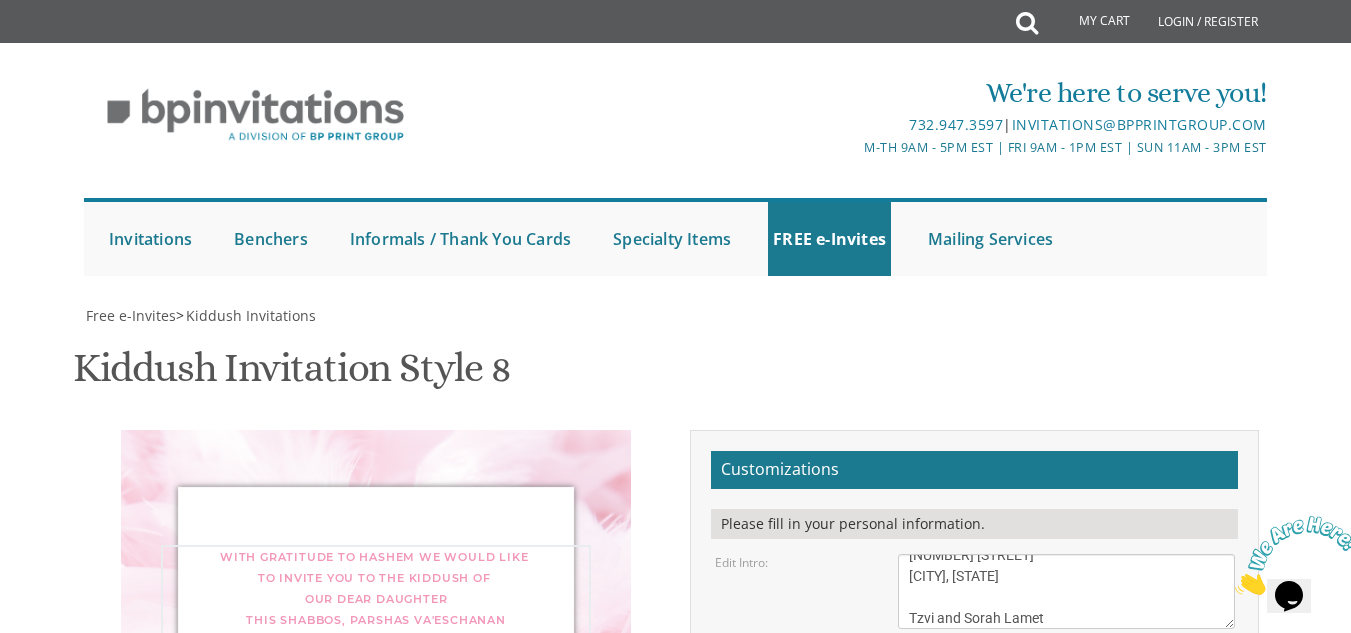 scroll, scrollTop: 0, scrollLeft: 0, axis: both 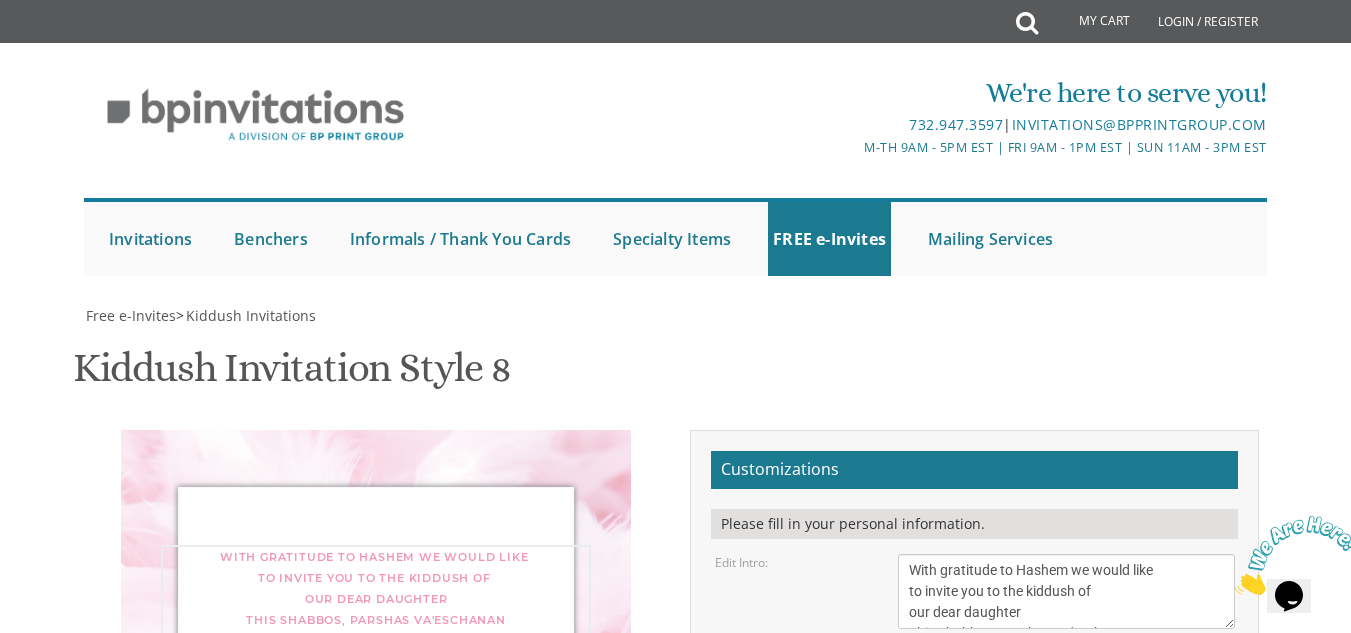 click on "With gratitude to Hashem we would like
to invite you to the kiddush of
our dear daughter/granddaughter" at bounding box center [1066, 591] 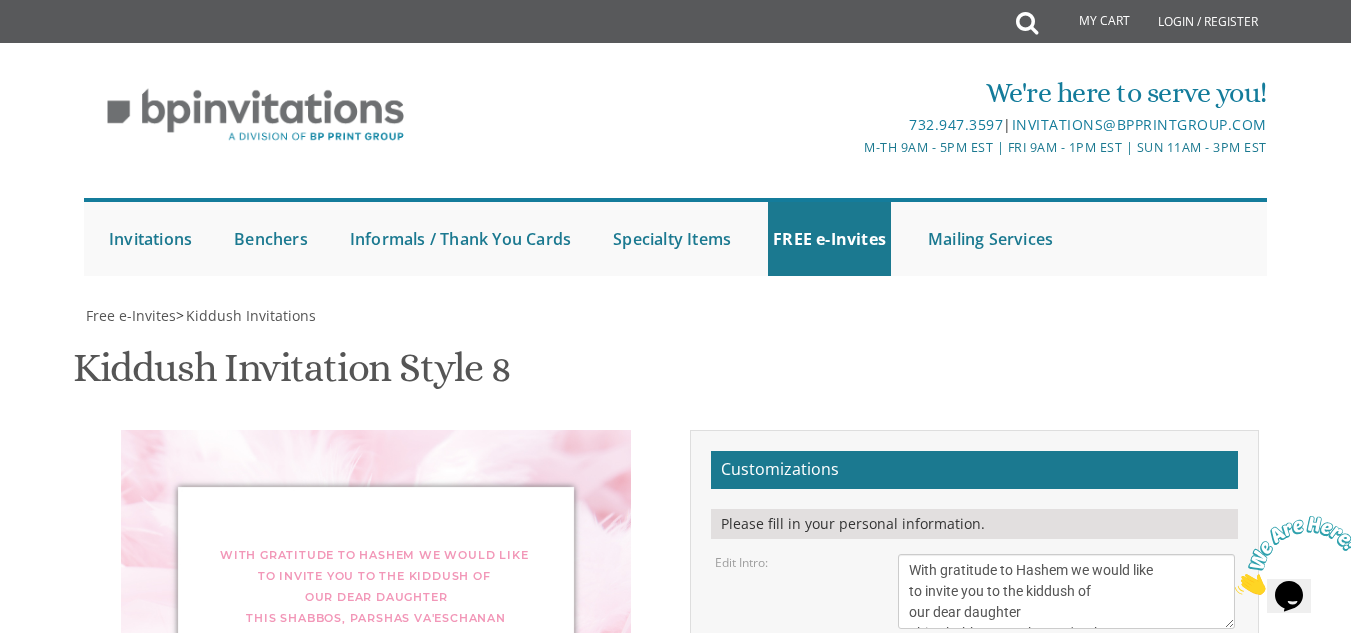 click on "With gratitude to Hashem we would like
to invite you to the kiddush of
our dear daughter
This Shabbos, Parshas Va'eschanan
Beis Medrash Kol Yaakov
1 Gibson
Jackson, New Jersey
Tzvi and Sorah Lamet
Customizations
Please fill in your personal information.
Edit Intro:" at bounding box center [676, 784] 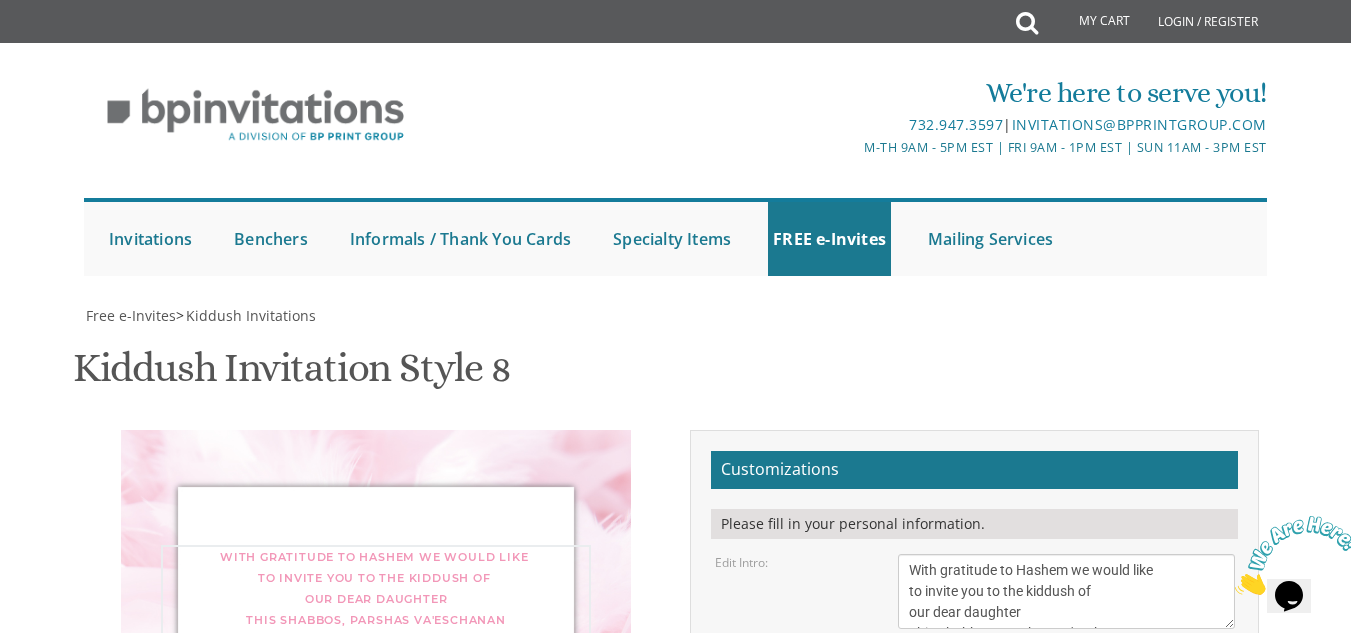 click on "With gratitude to Hashem we would like
to invite you to the kiddush of
our dear daughter/granddaughter" at bounding box center [1066, 591] 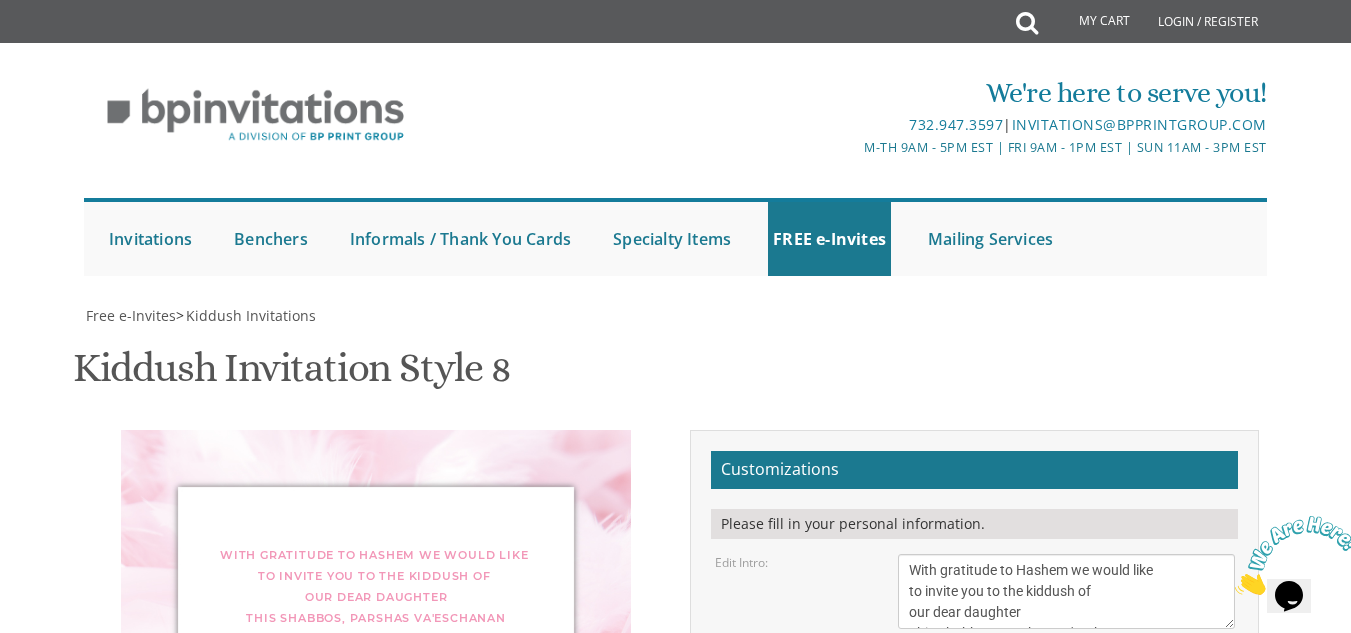 click on "With gratitude to Hashem we would like
to invite you to the kiddush of
our dear daughter
This Shabbos, Parshas Va'eschanan
Beis Medrash Kol Yaakov
1 Gibson
Jackson, New Jersey
Tzvi and Sorah Lamet
Customizations
Please fill in your personal information.
Edit Intro:" at bounding box center [676, 784] 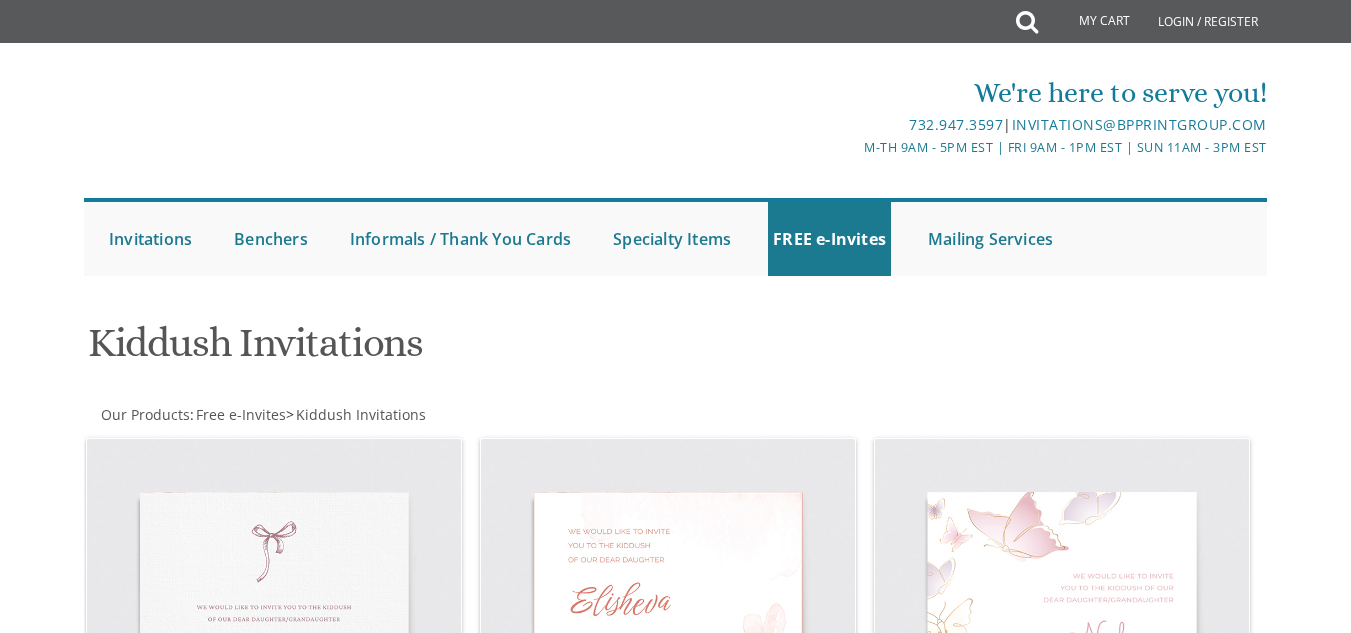 scroll, scrollTop: 1256, scrollLeft: 0, axis: vertical 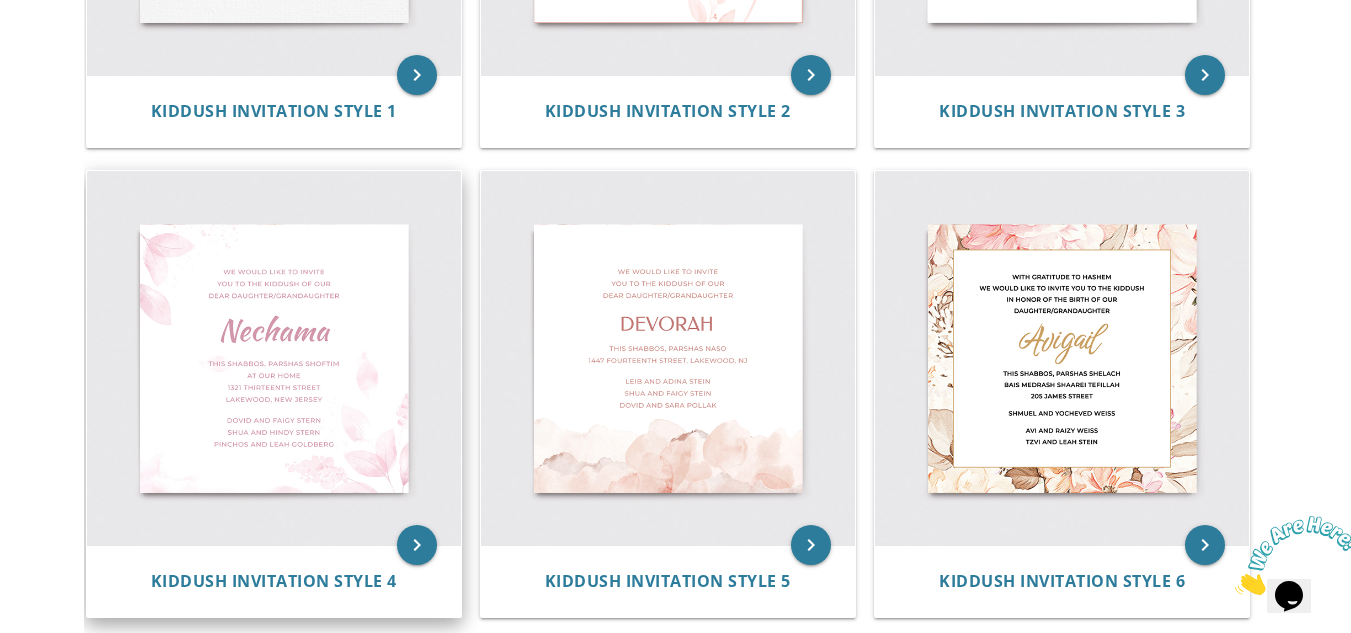 click at bounding box center [274, 358] 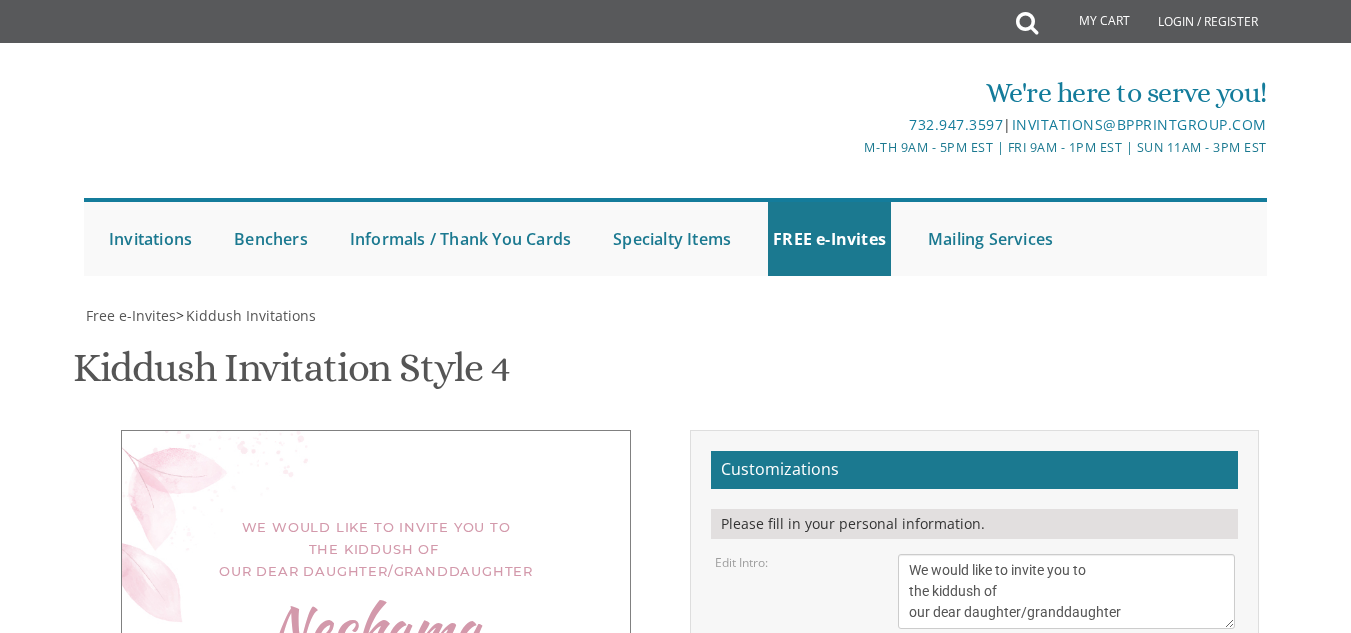 scroll, scrollTop: 0, scrollLeft: 0, axis: both 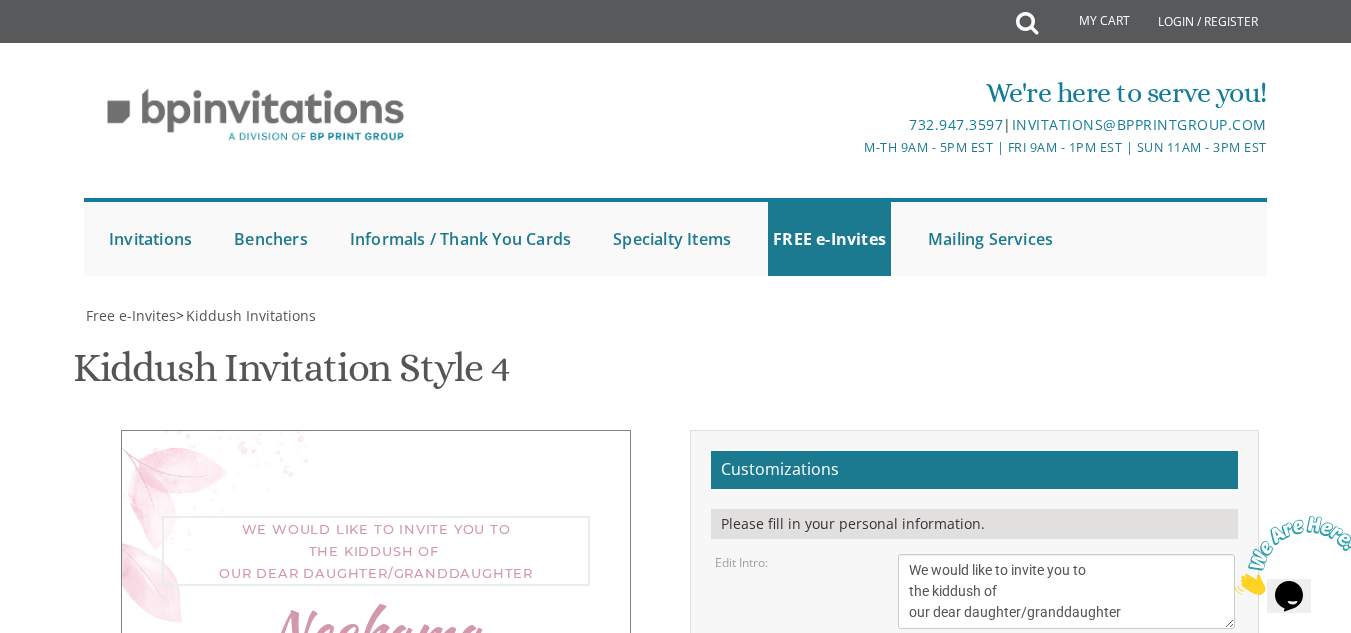 click on "We would like to invite you to
the kiddush of
our dear daughter/granddaughter" at bounding box center [1066, 591] 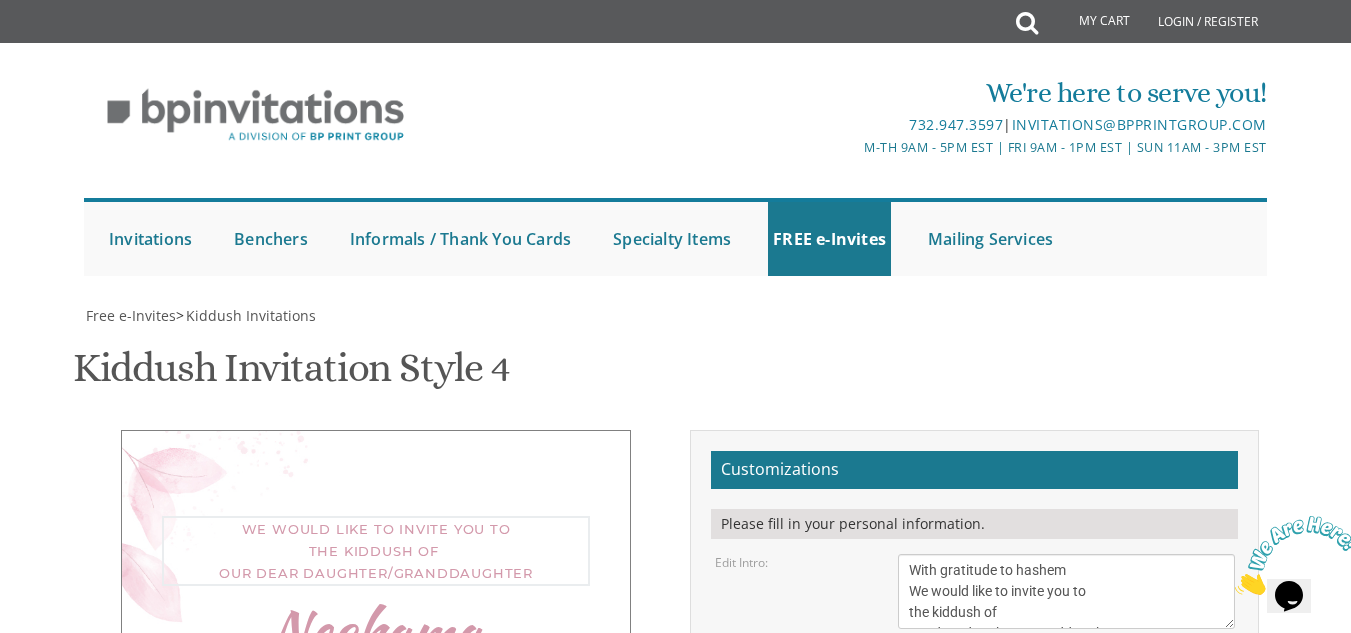 scroll, scrollTop: 170, scrollLeft: 0, axis: vertical 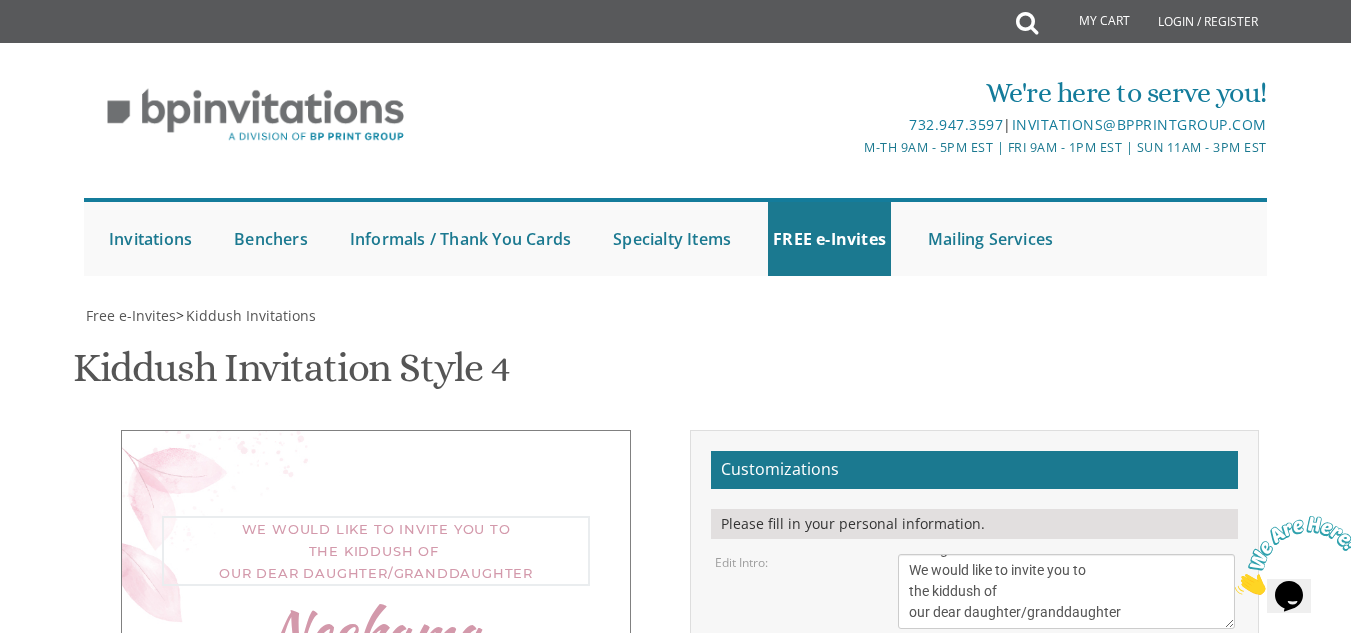 drag, startPoint x: 1123, startPoint y: 441, endPoint x: 968, endPoint y: 435, distance: 155.11609 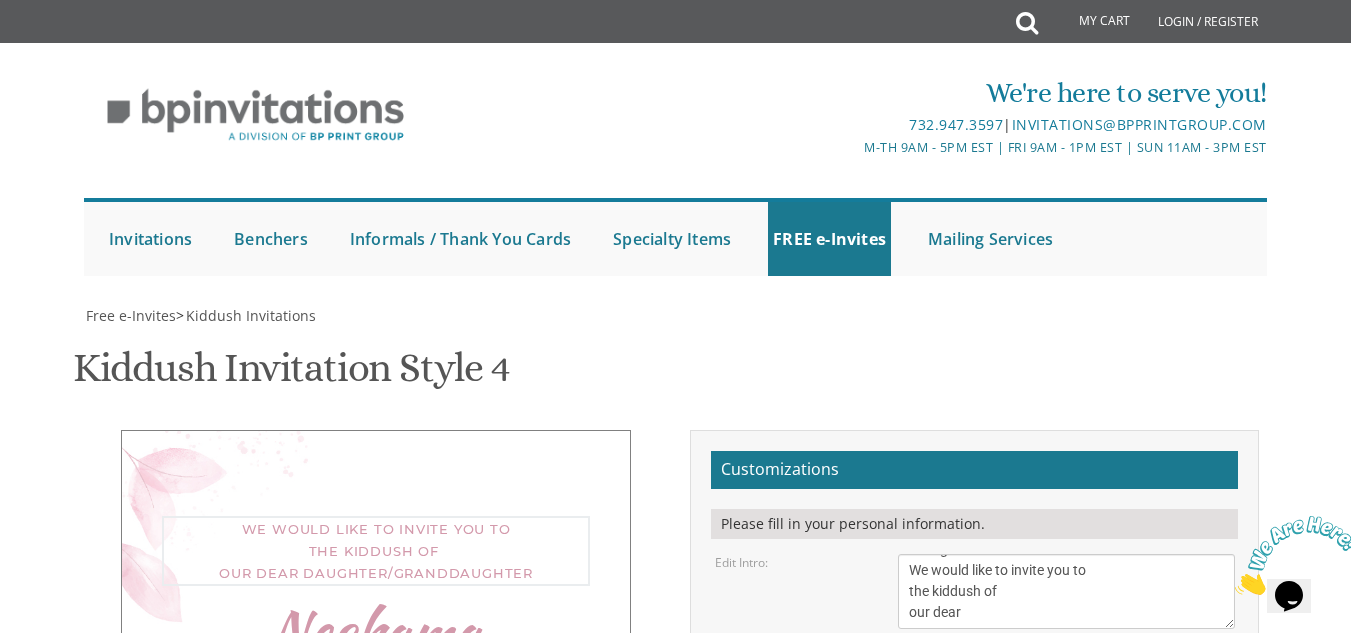 type on "With gratitude to hashem
We would like to invite you to
the kiddush of
our dear" 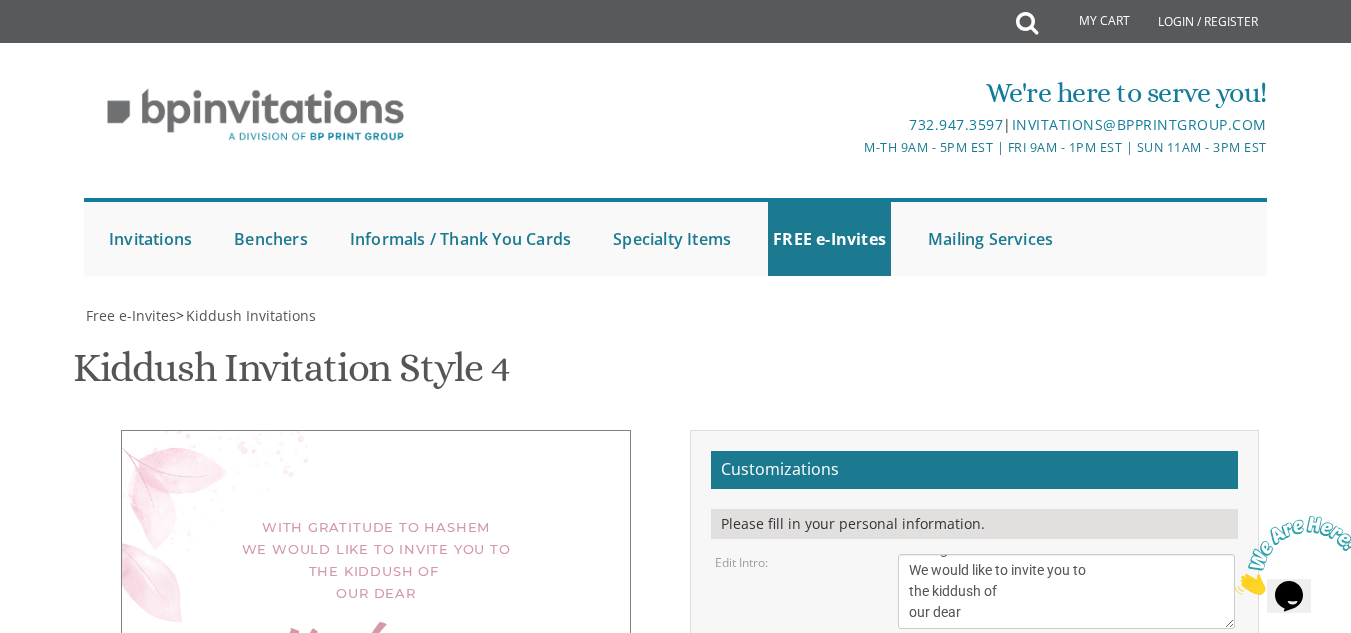 click on "40px 50px 60px 70px" at bounding box center (1066, 666) 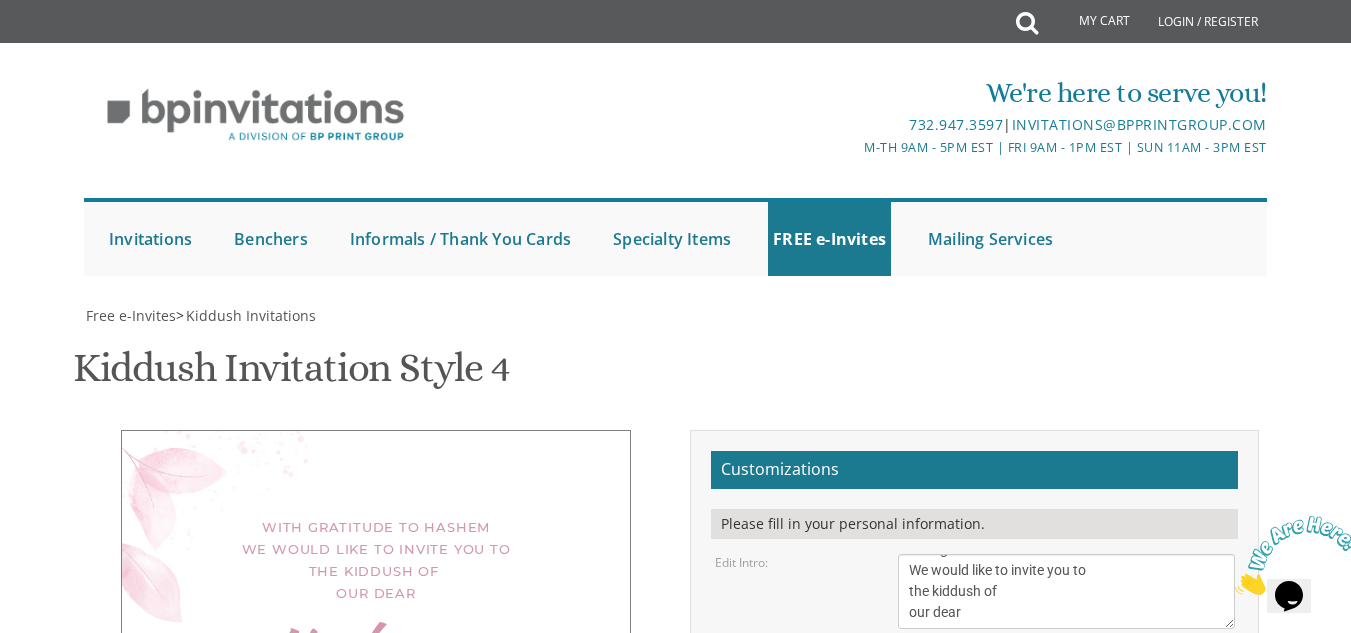 click on "40px 50px 60px 70px" at bounding box center [1066, 666] 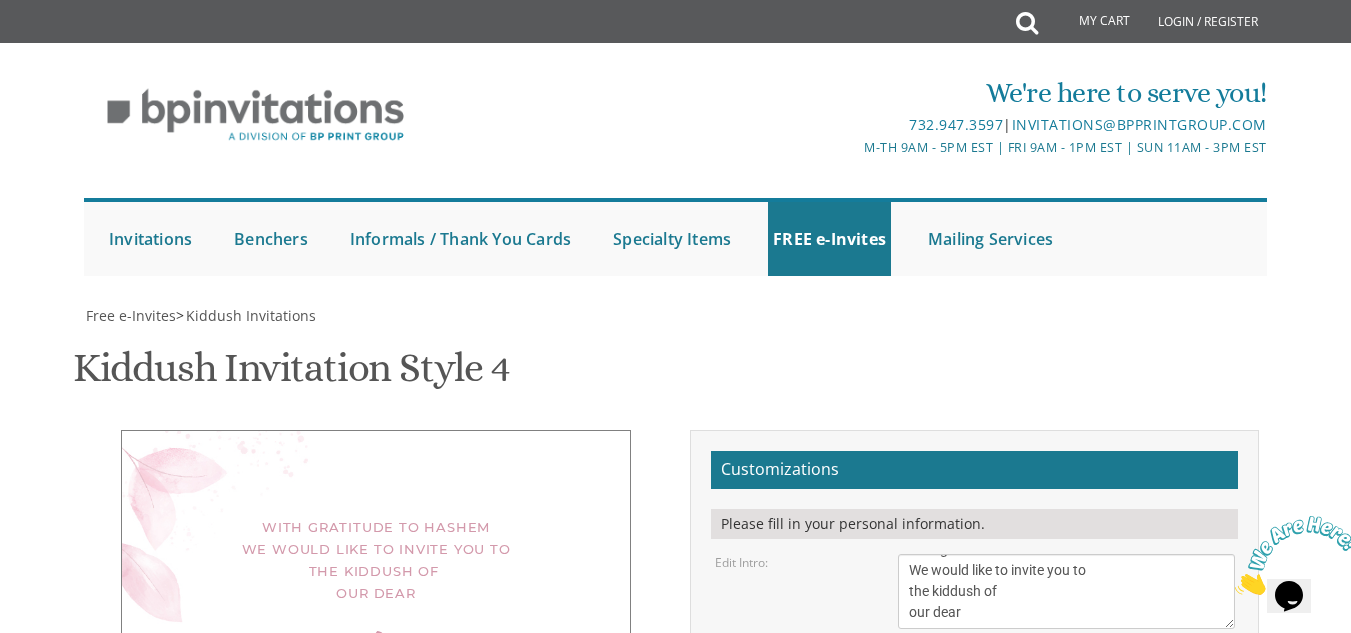 drag, startPoint x: 984, startPoint y: 555, endPoint x: 874, endPoint y: 550, distance: 110.11358 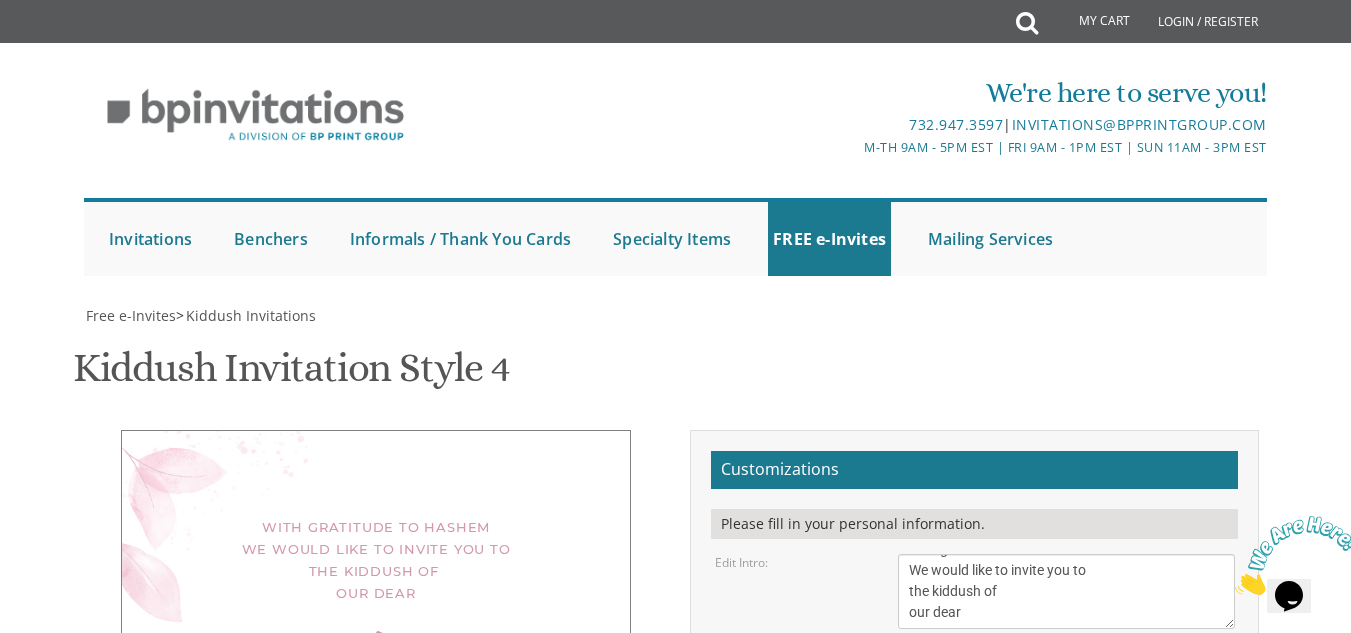 type on "Daughter" 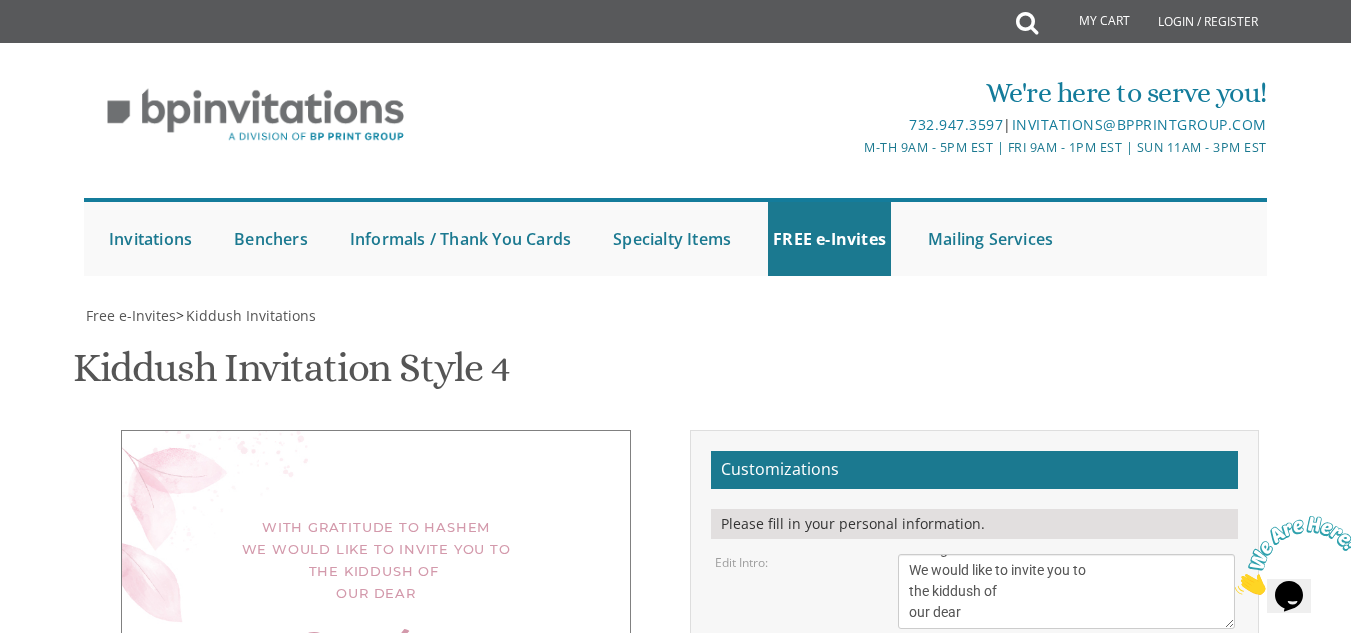 drag, startPoint x: 1101, startPoint y: 601, endPoint x: 1059, endPoint y: 610, distance: 42.953465 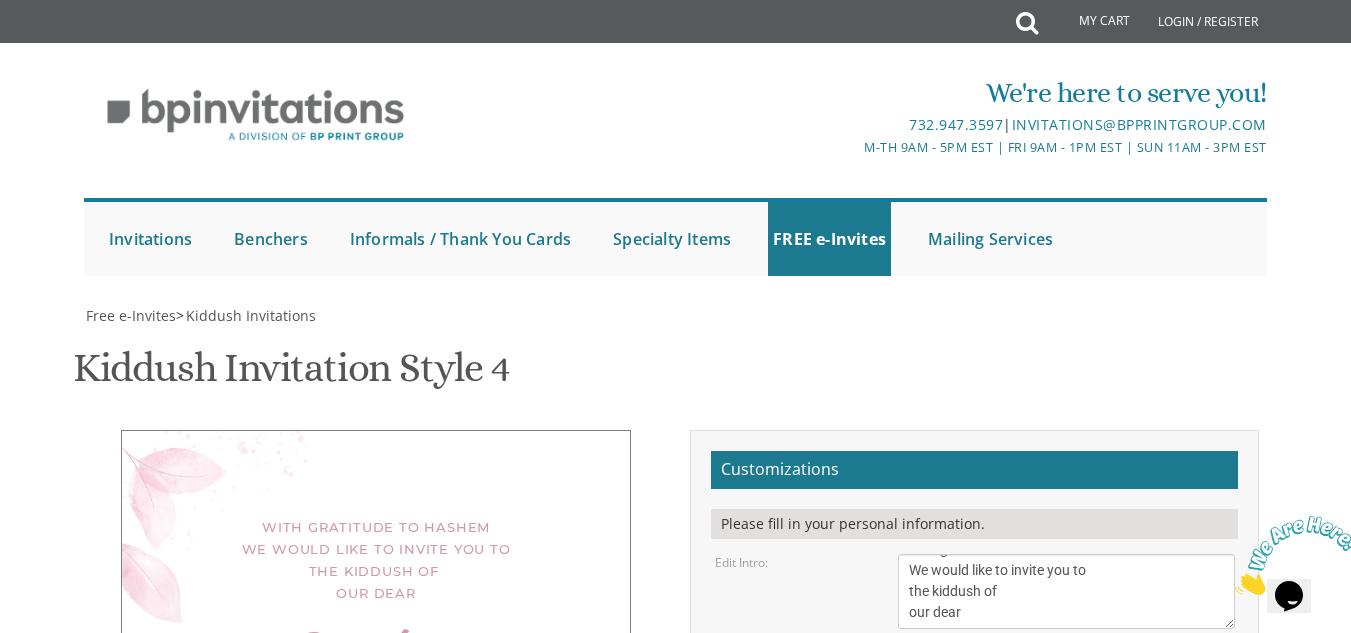 scroll, scrollTop: 612, scrollLeft: 0, axis: vertical 